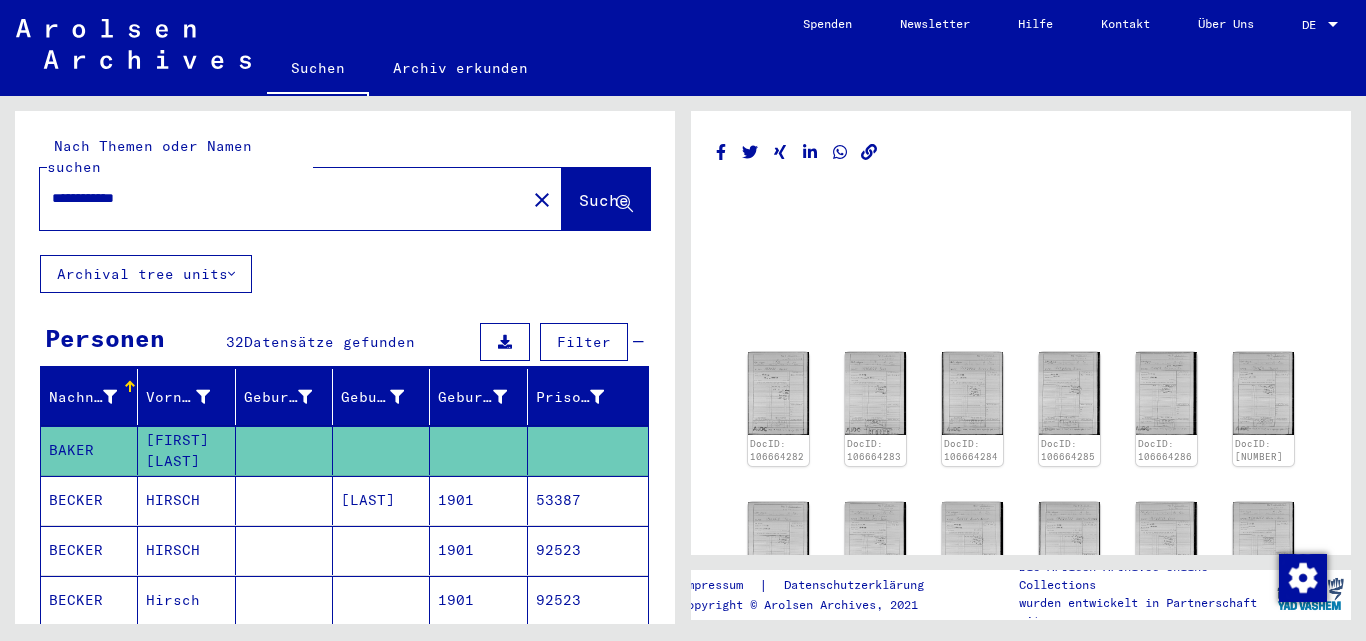 scroll, scrollTop: 0, scrollLeft: 0, axis: both 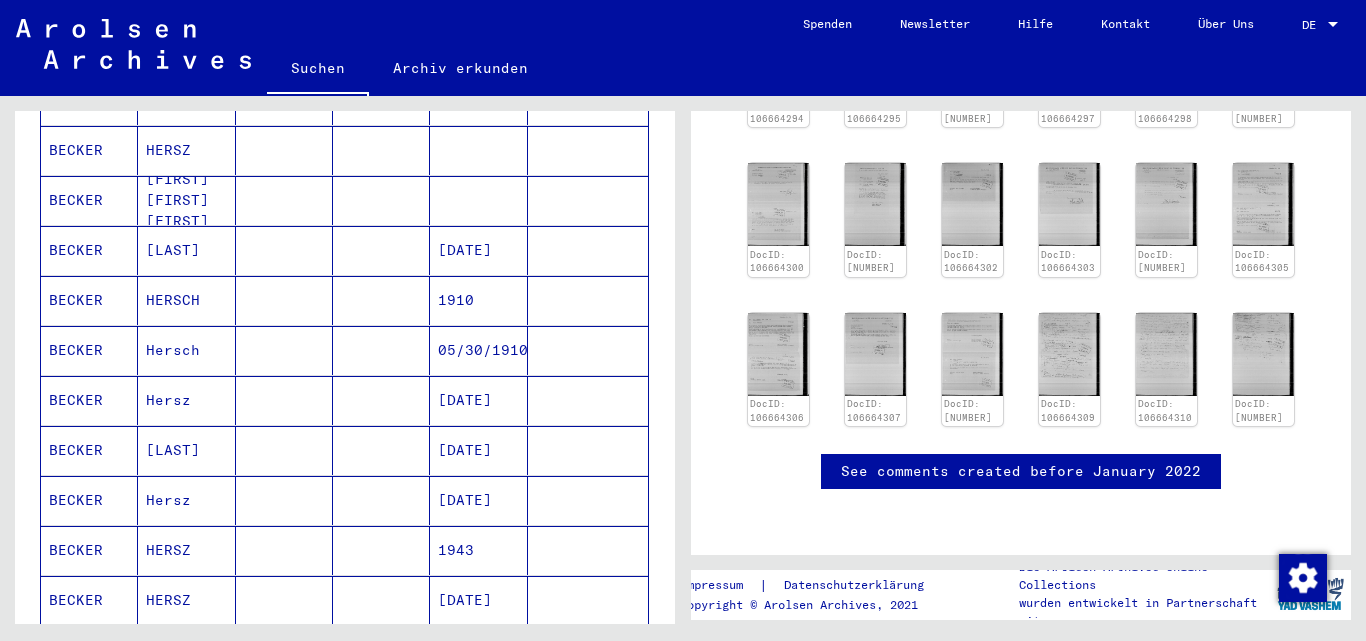 click on "Hersch" at bounding box center (186, 400) 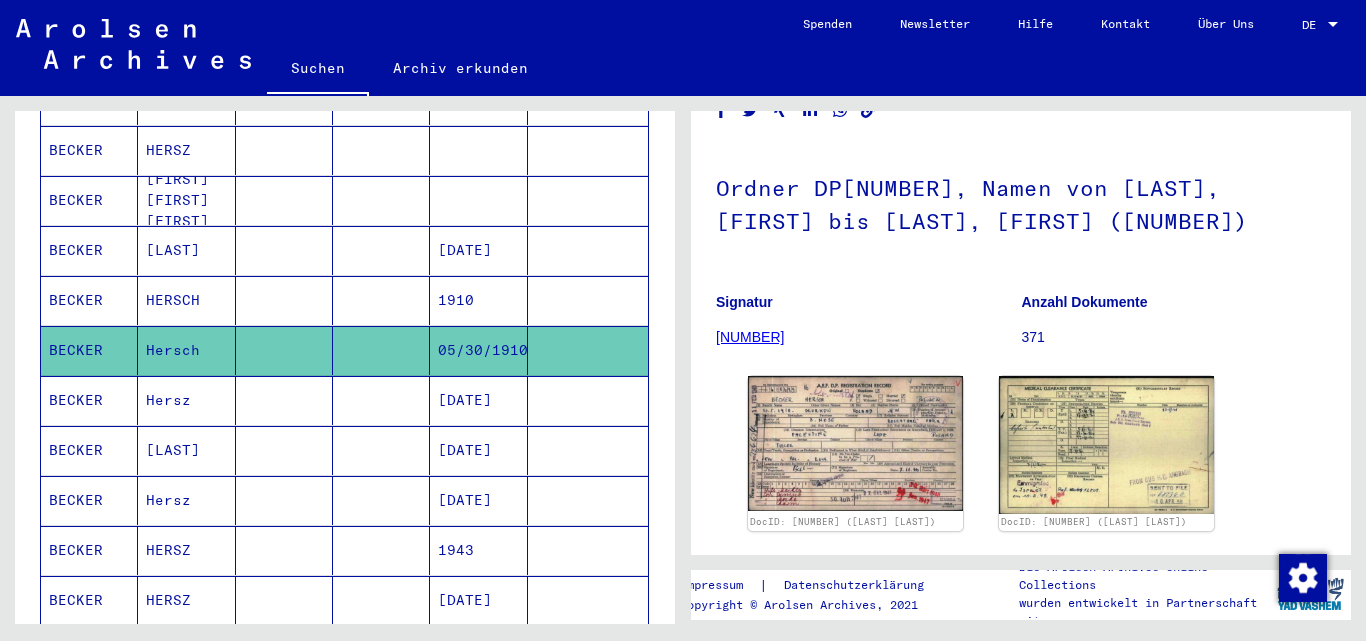 scroll, scrollTop: 100, scrollLeft: 0, axis: vertical 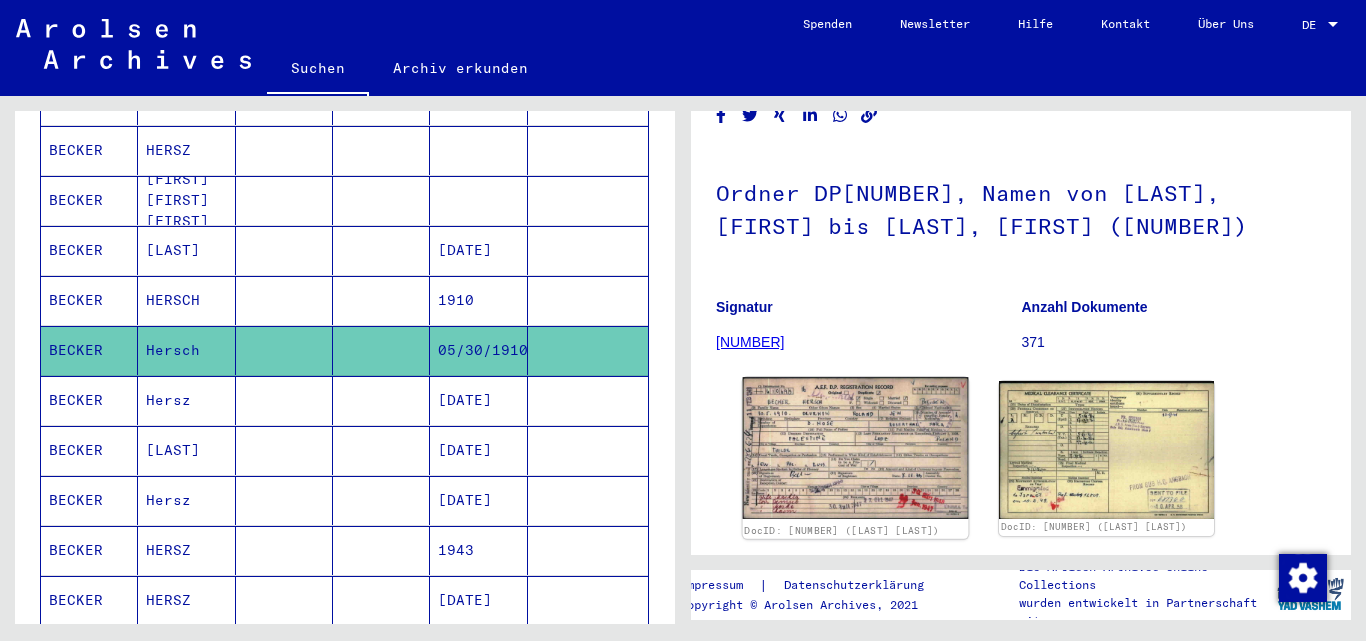 click 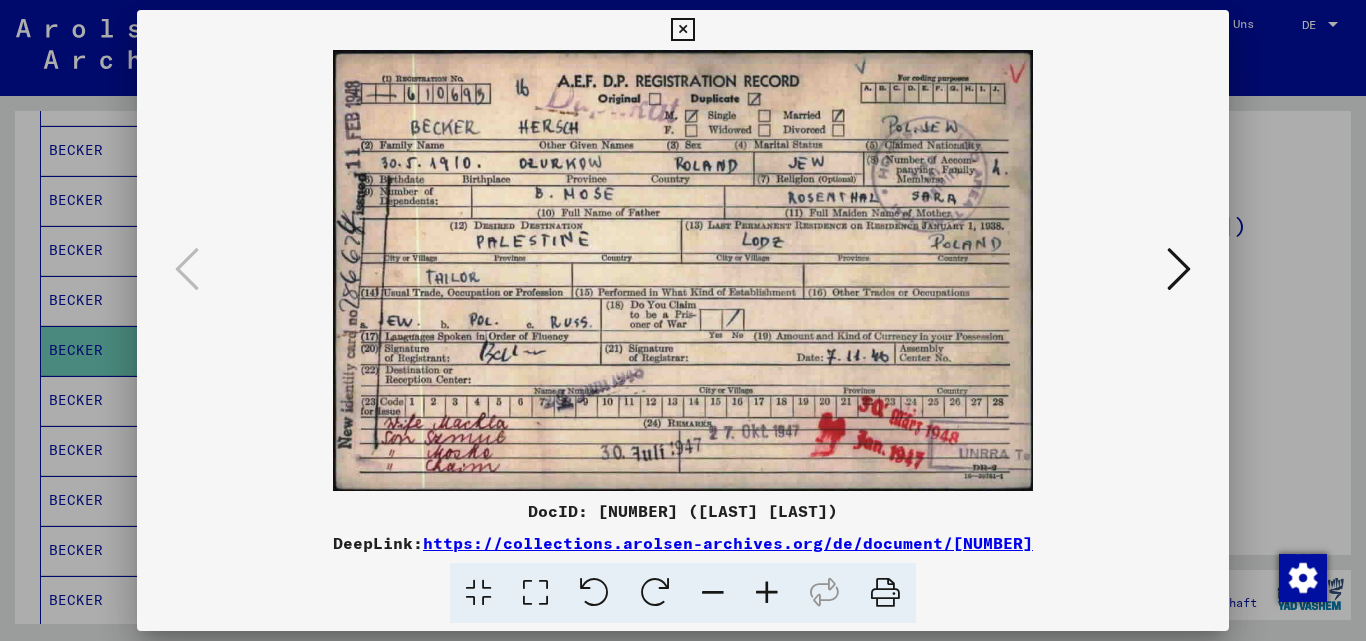 click at bounding box center (683, 270) 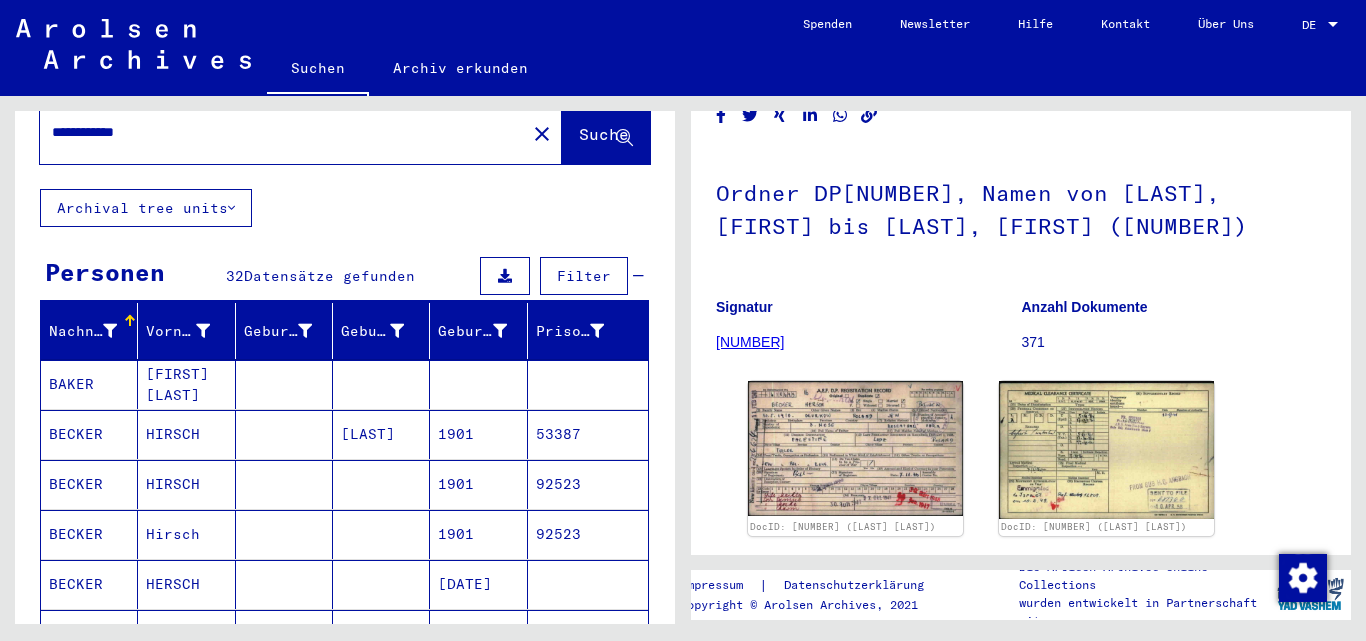 scroll, scrollTop: 0, scrollLeft: 0, axis: both 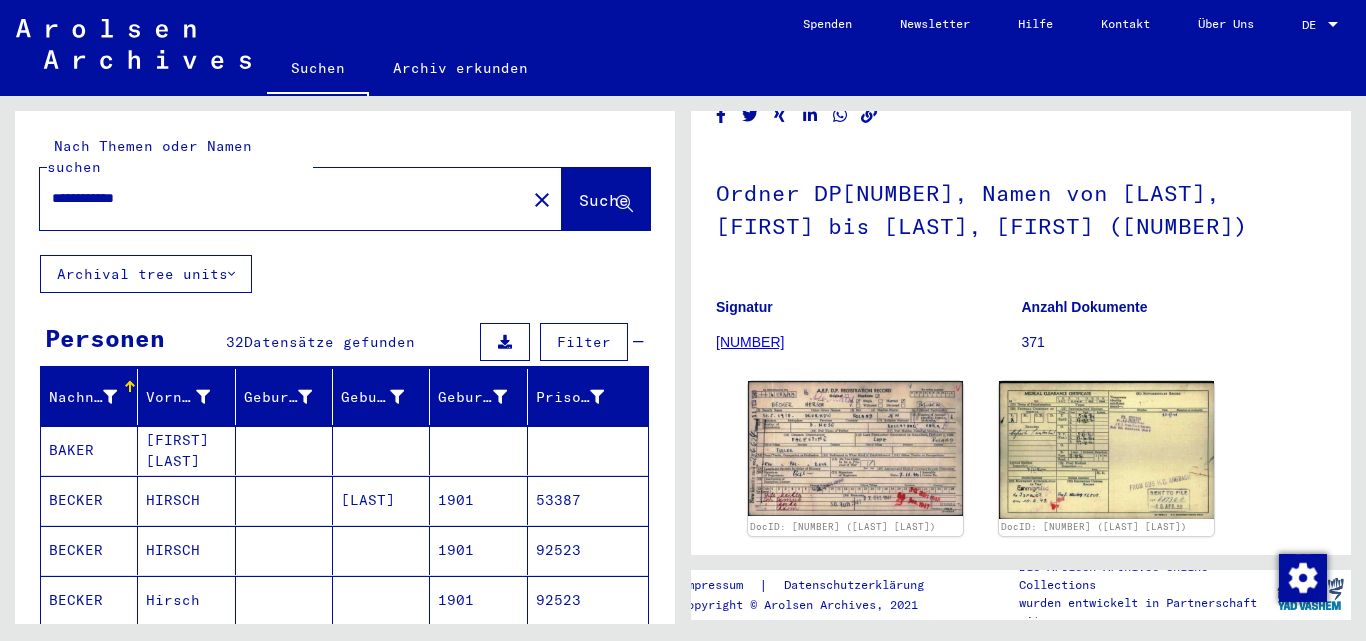 drag, startPoint x: 182, startPoint y: 170, endPoint x: -18, endPoint y: 202, distance: 202.54382 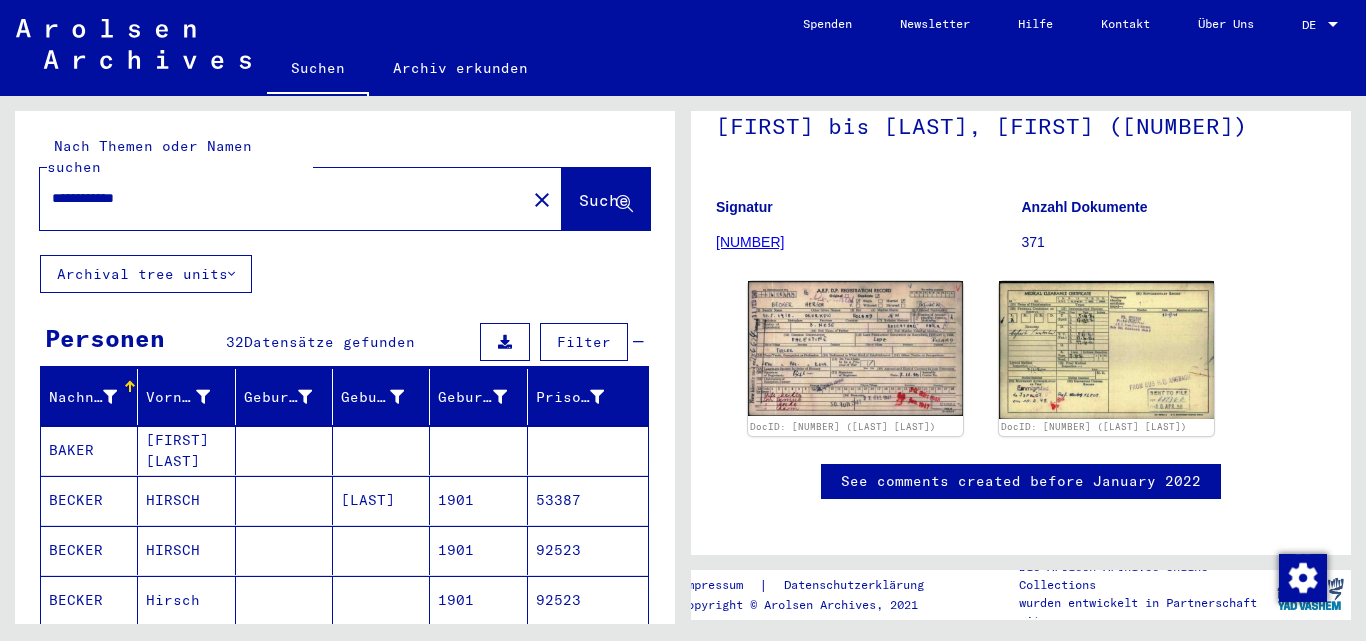 scroll, scrollTop: 238, scrollLeft: 0, axis: vertical 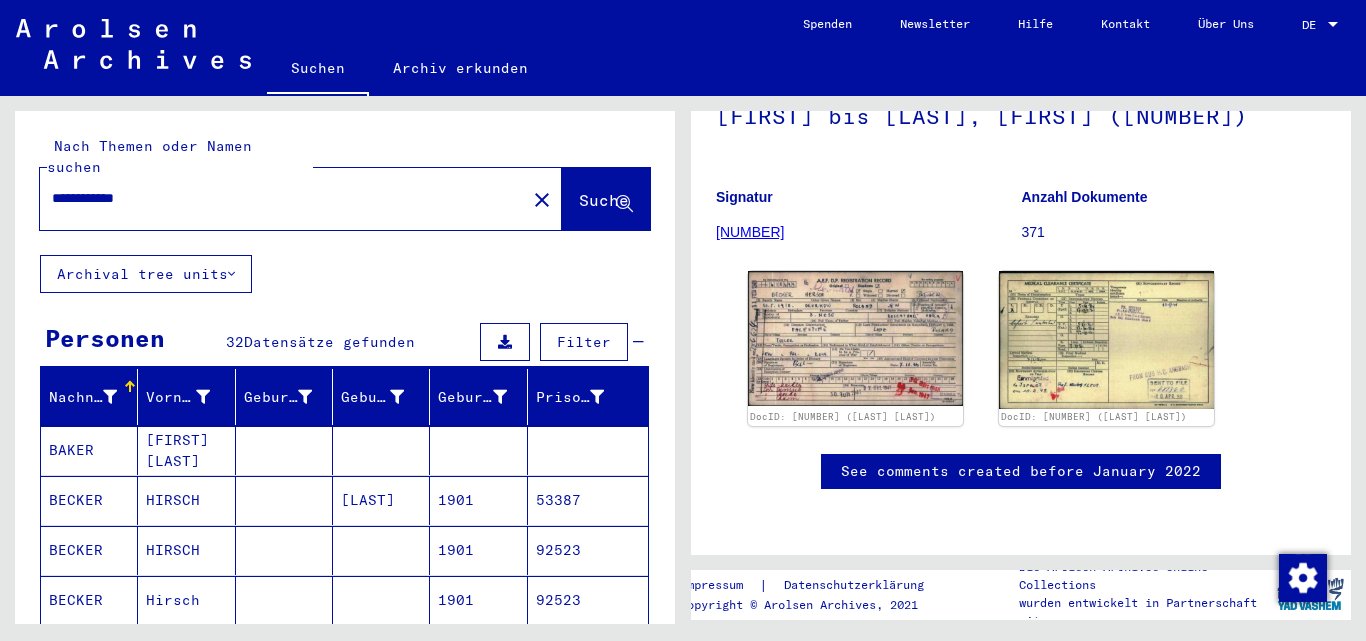 click on "**********" 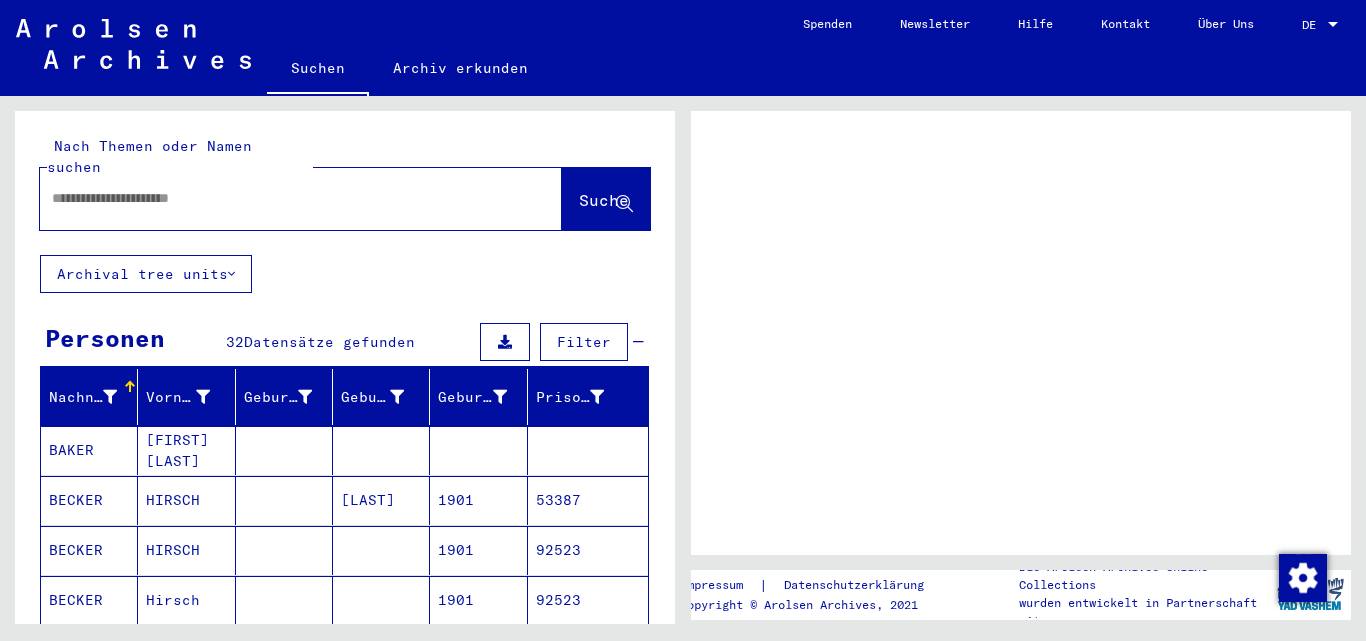 scroll, scrollTop: 0, scrollLeft: 0, axis: both 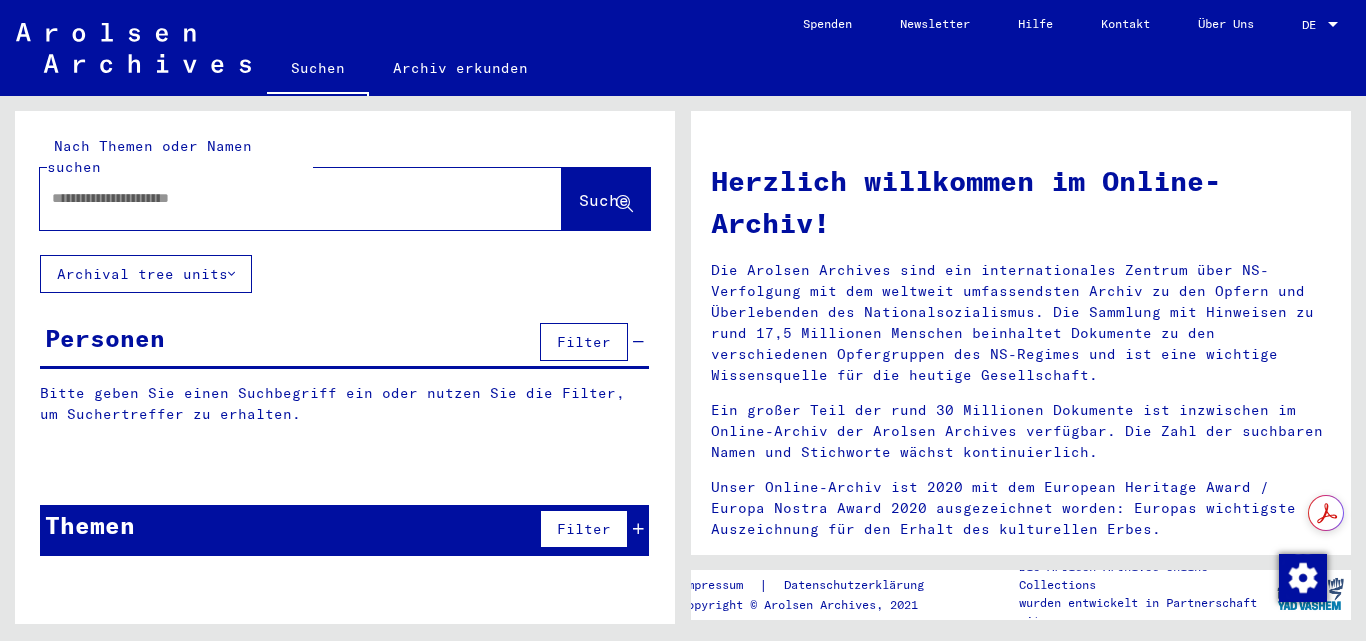 click at bounding box center (277, 198) 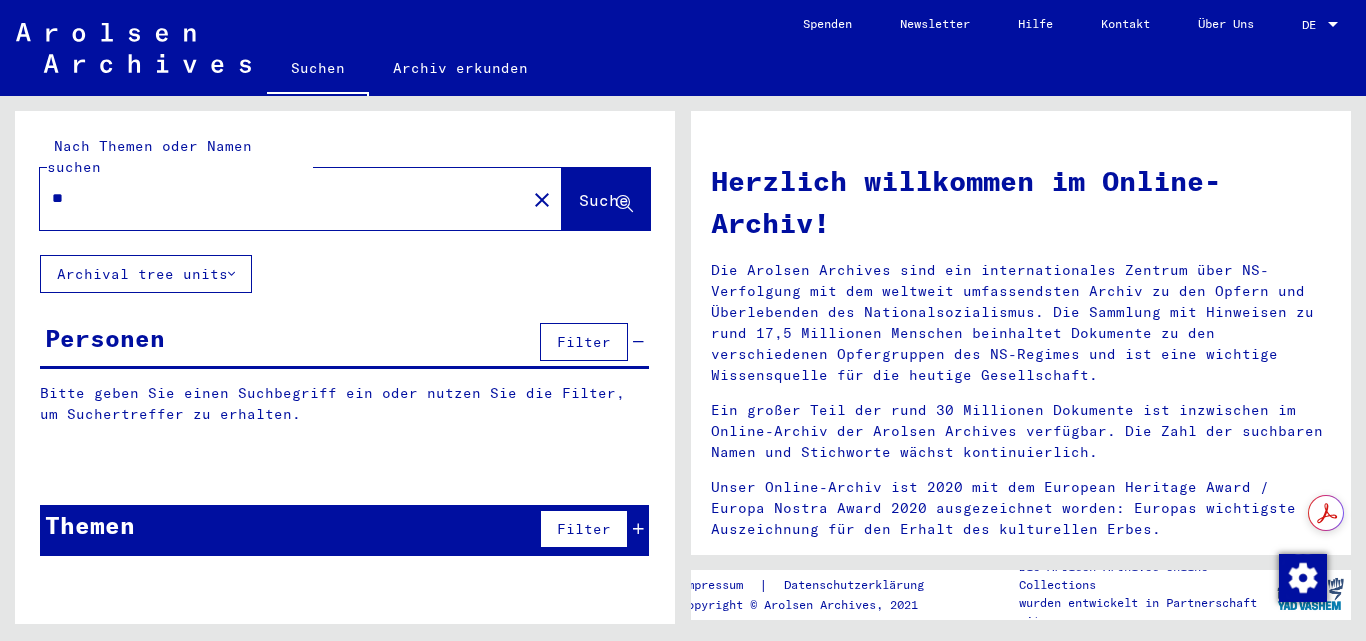 type on "*" 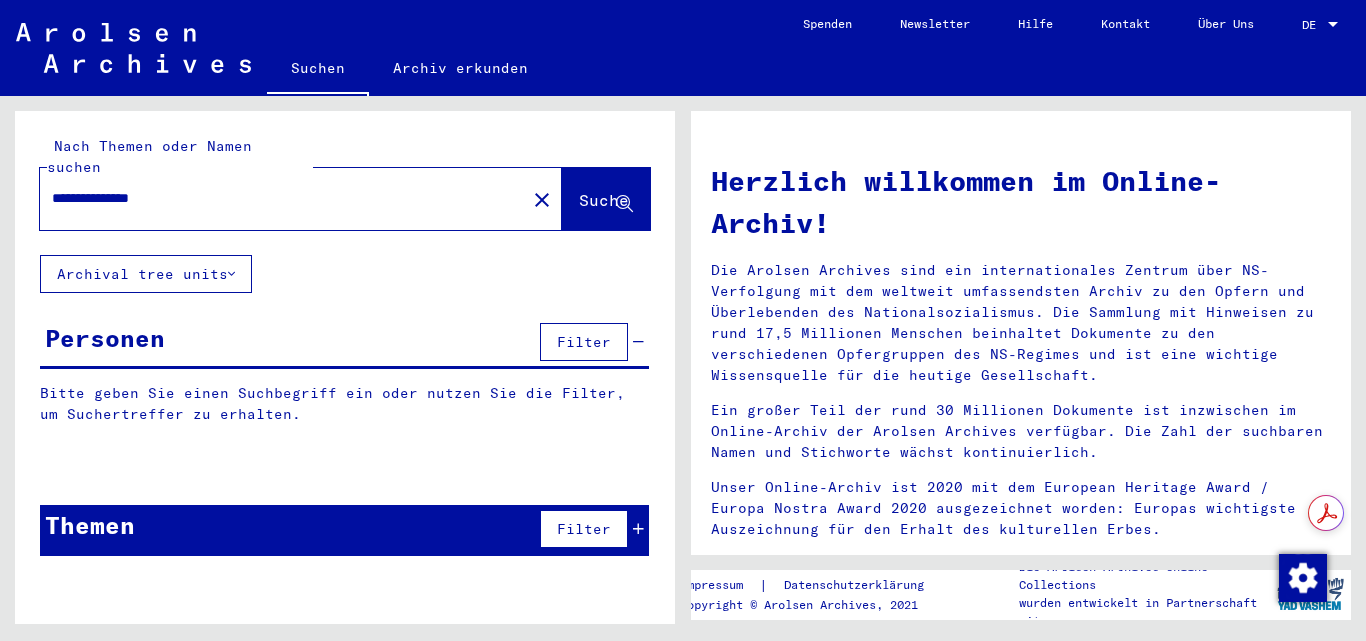 type on "**********" 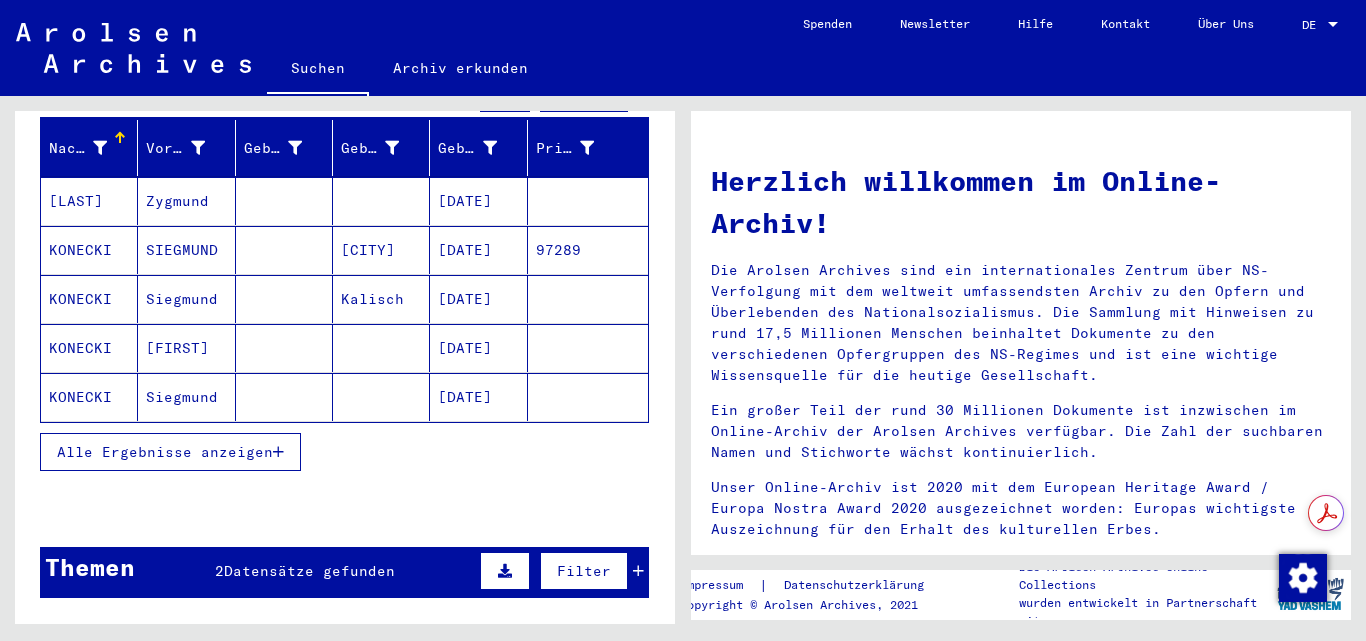 scroll, scrollTop: 200, scrollLeft: 0, axis: vertical 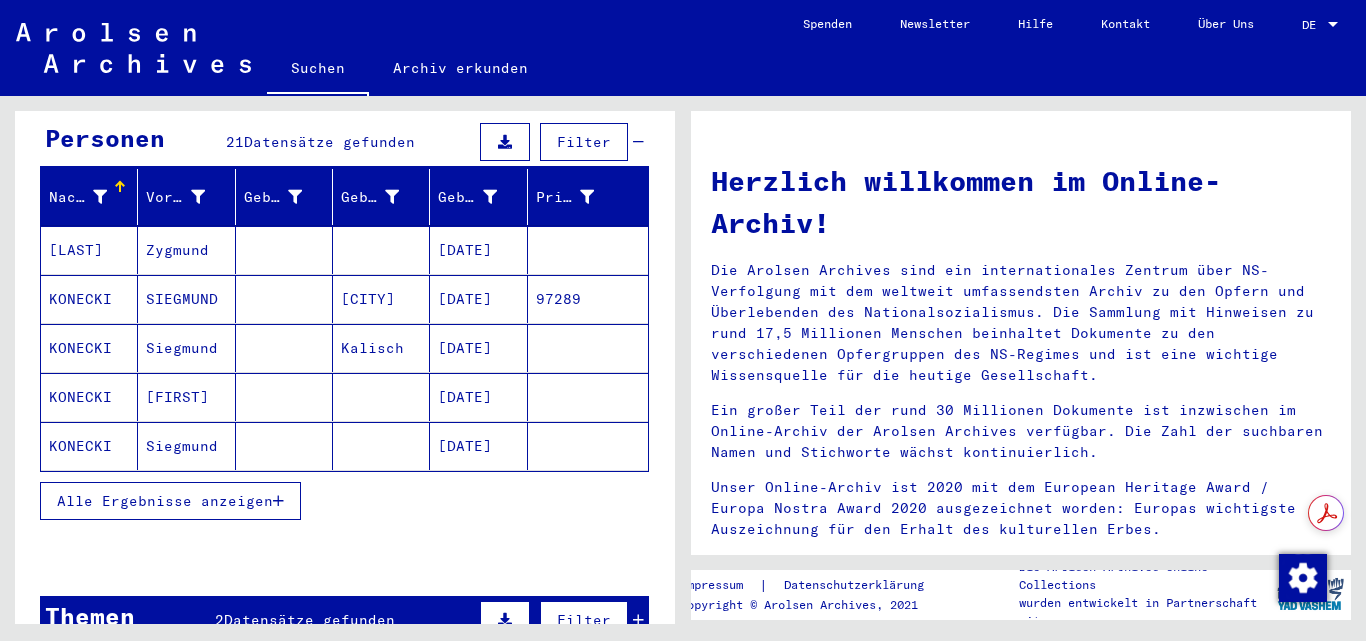 click on "Zygmund" at bounding box center (186, 299) 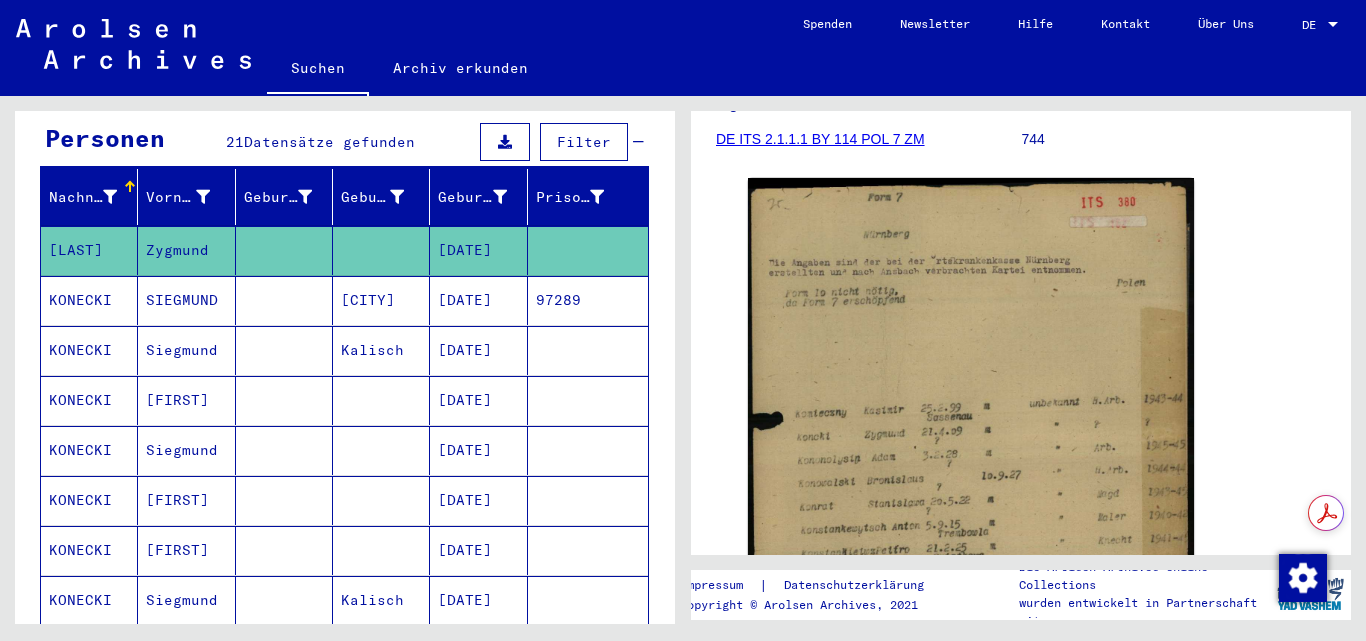 scroll, scrollTop: 293, scrollLeft: 0, axis: vertical 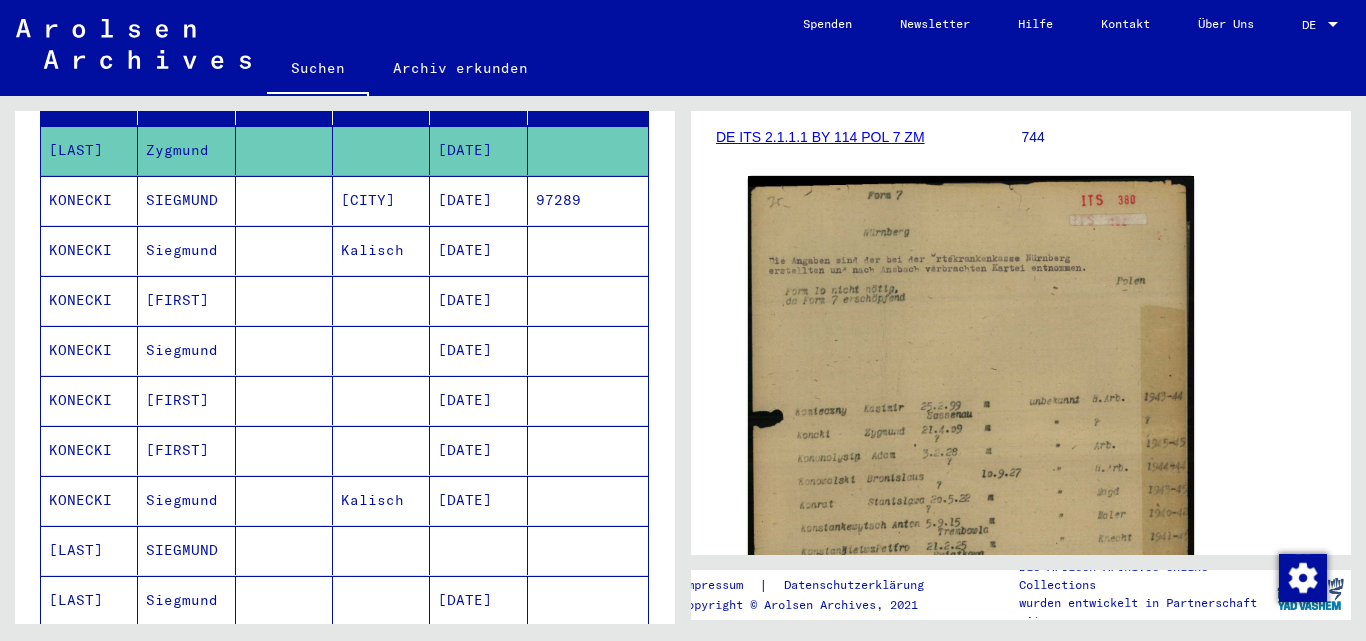 click at bounding box center (284, 250) 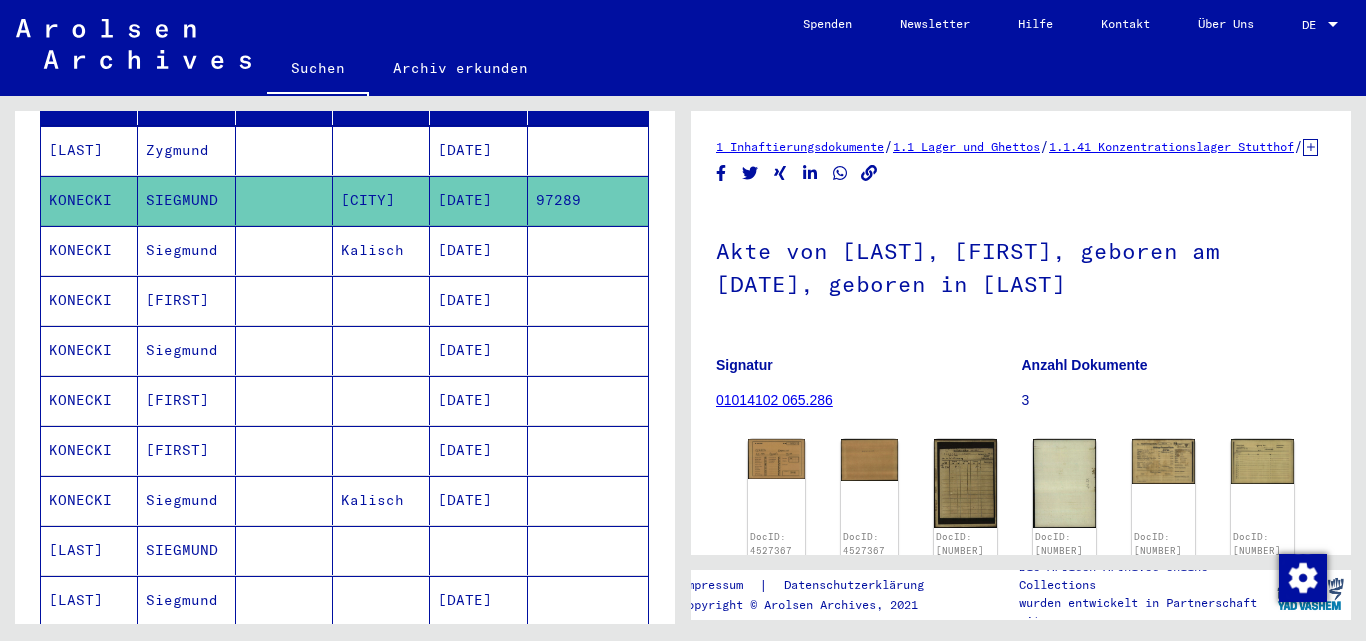 scroll, scrollTop: 167, scrollLeft: 0, axis: vertical 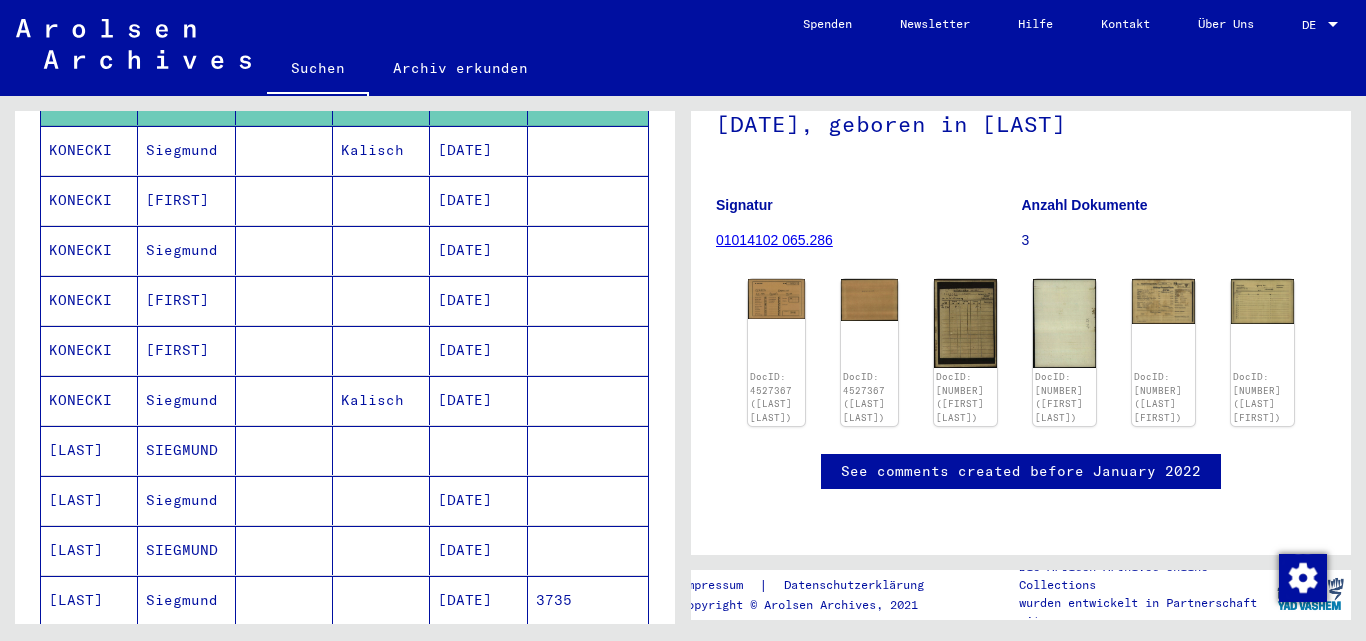 click on "[LAST]" at bounding box center [89, 500] 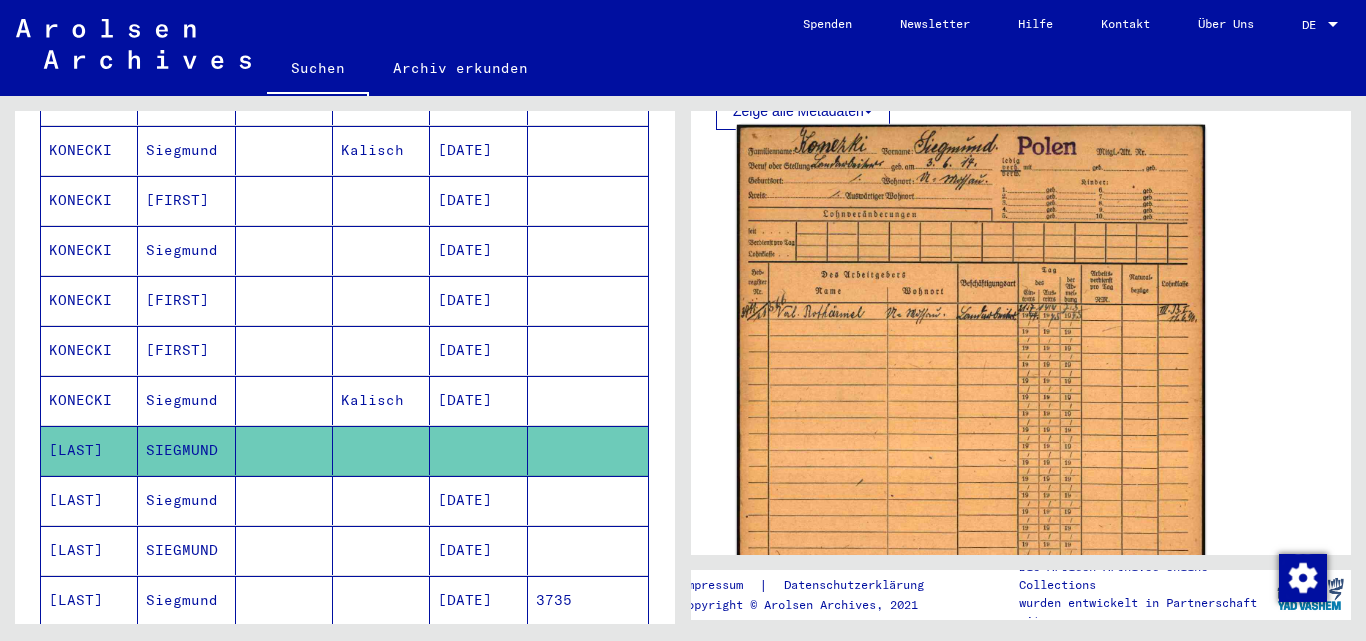 scroll, scrollTop: 800, scrollLeft: 0, axis: vertical 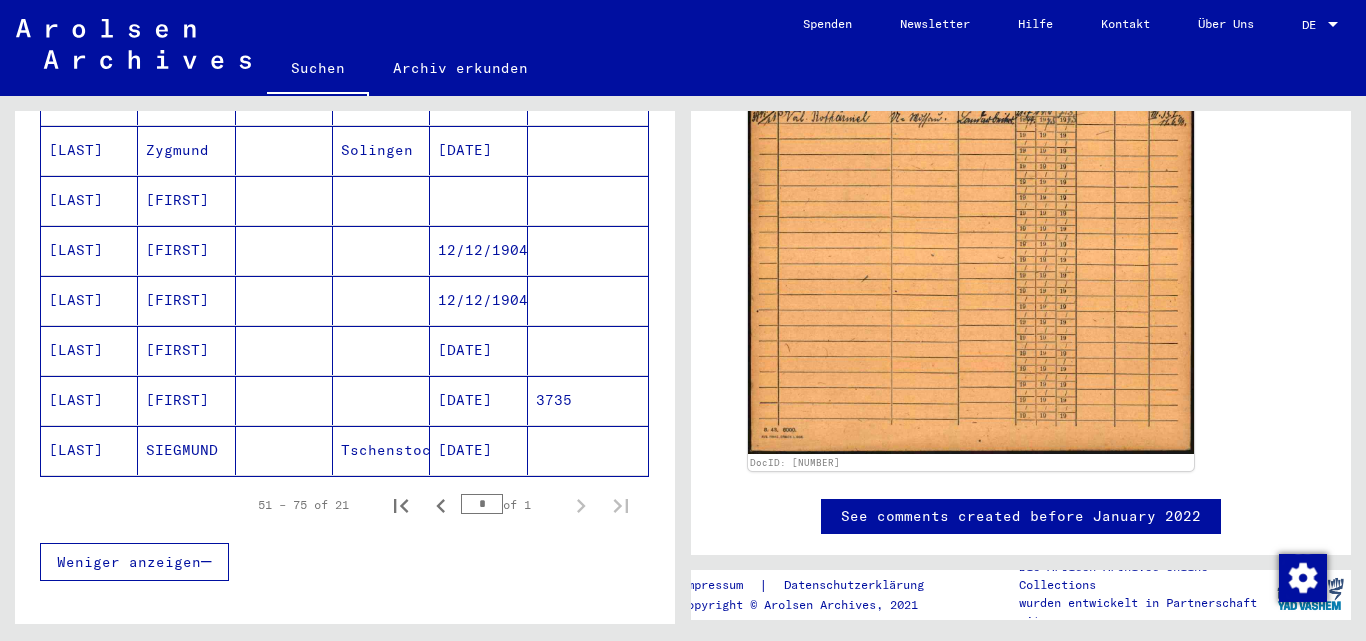drag, startPoint x: 474, startPoint y: 477, endPoint x: 463, endPoint y: 481, distance: 11.7046995 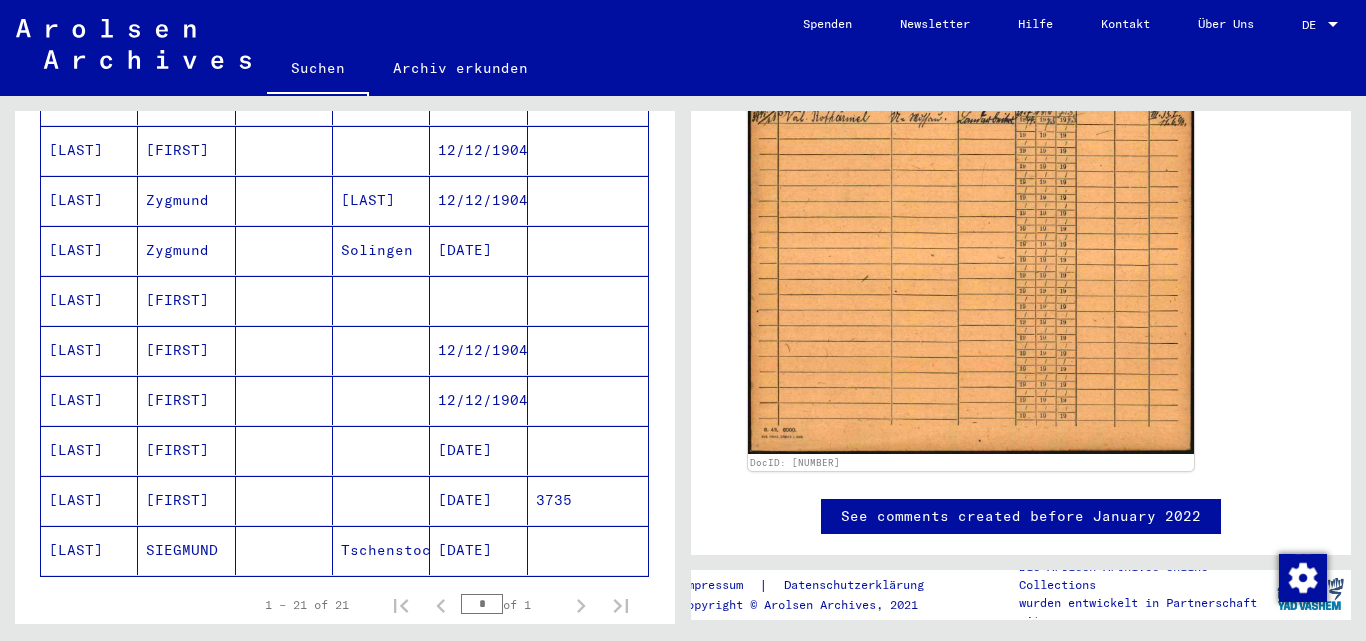 scroll, scrollTop: 800, scrollLeft: 0, axis: vertical 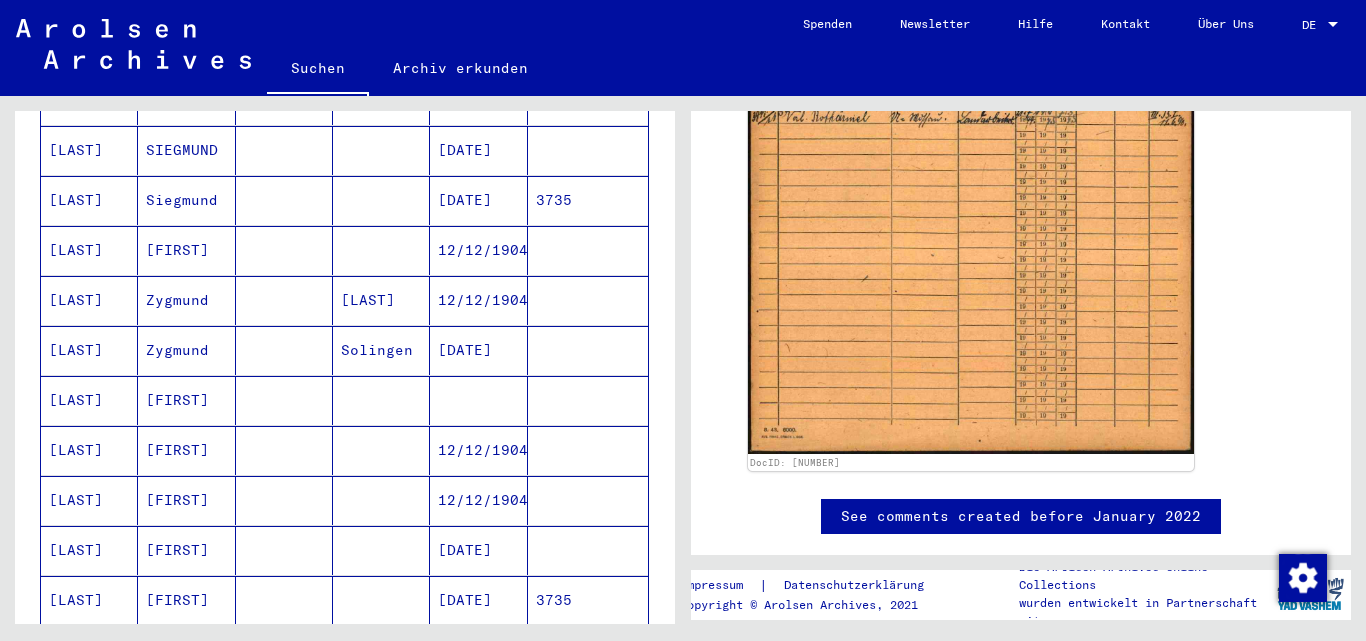 click at bounding box center (284, 250) 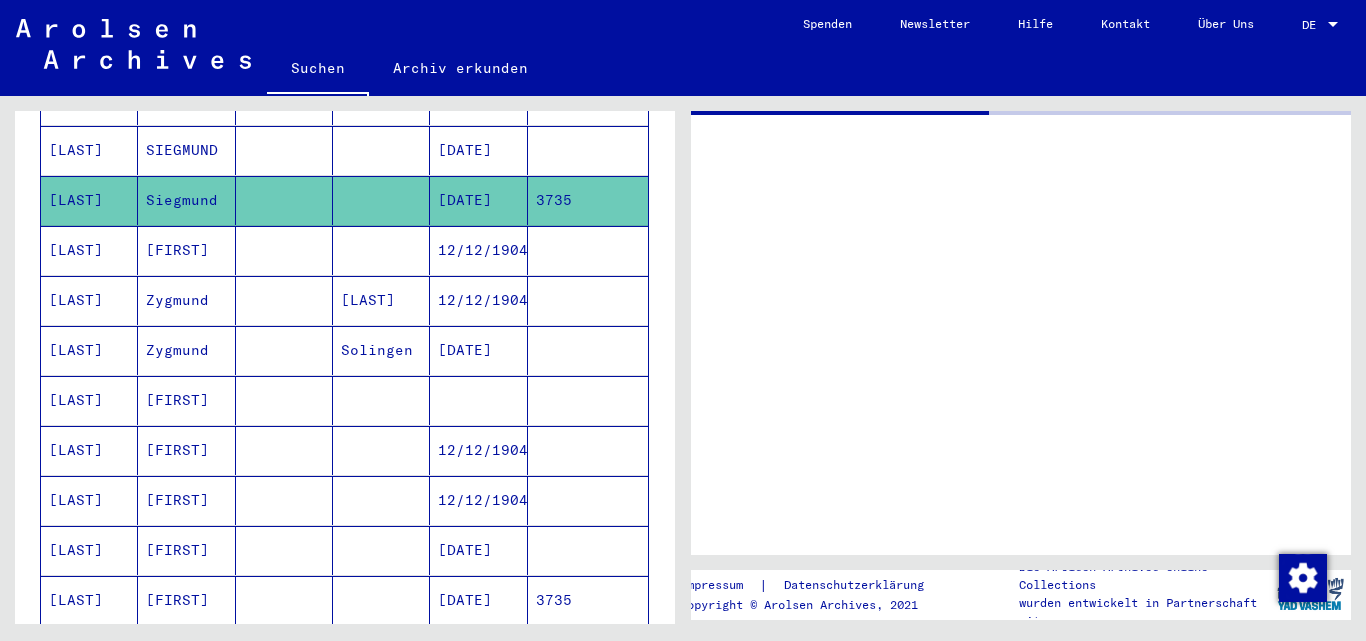 scroll, scrollTop: 0, scrollLeft: 0, axis: both 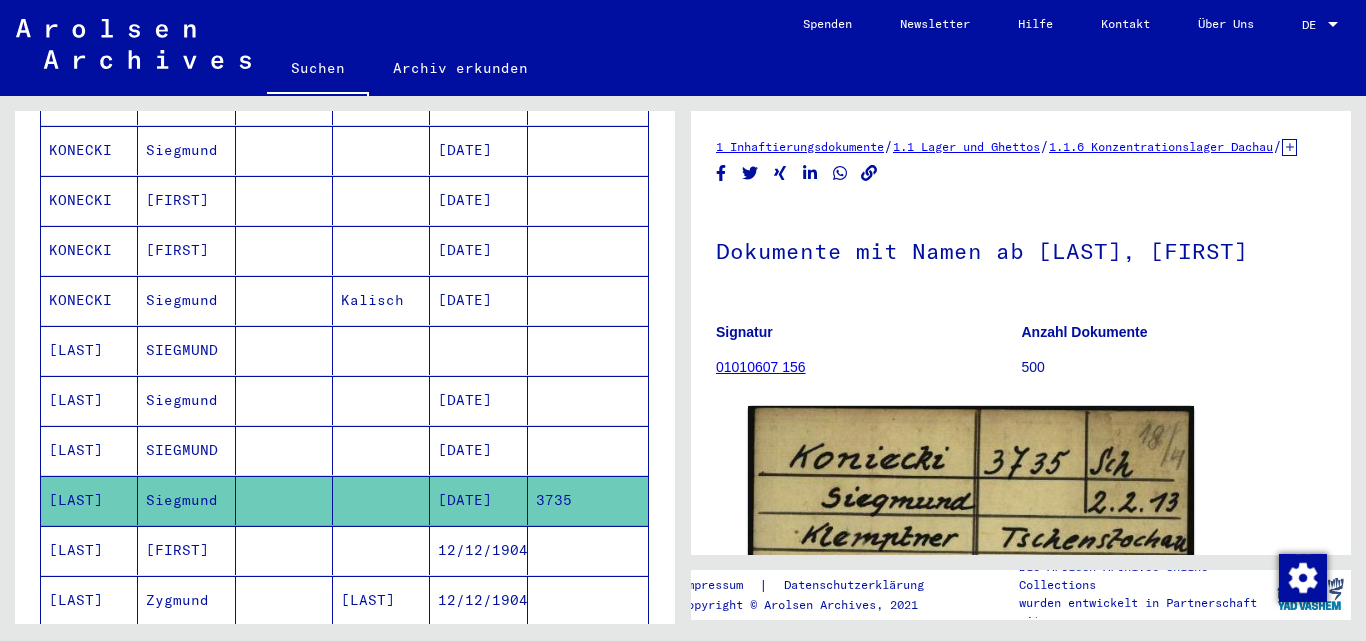 click on "SIEGMUND" at bounding box center [186, 400] 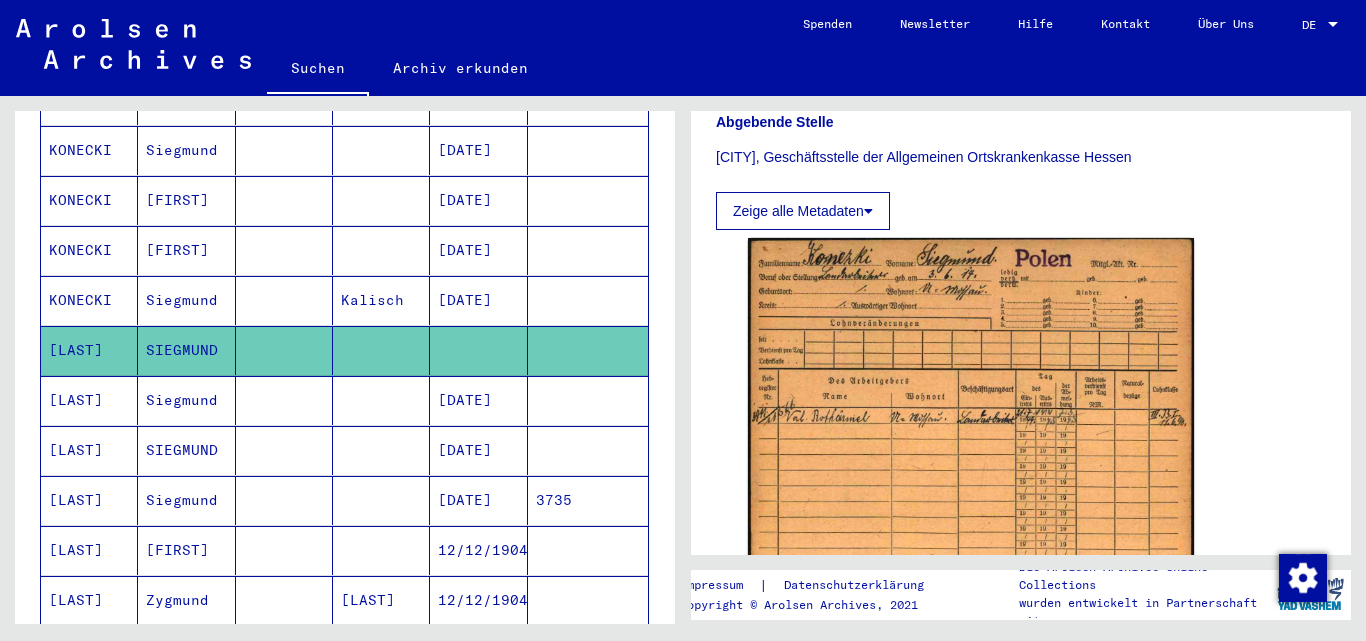 scroll, scrollTop: 200, scrollLeft: 0, axis: vertical 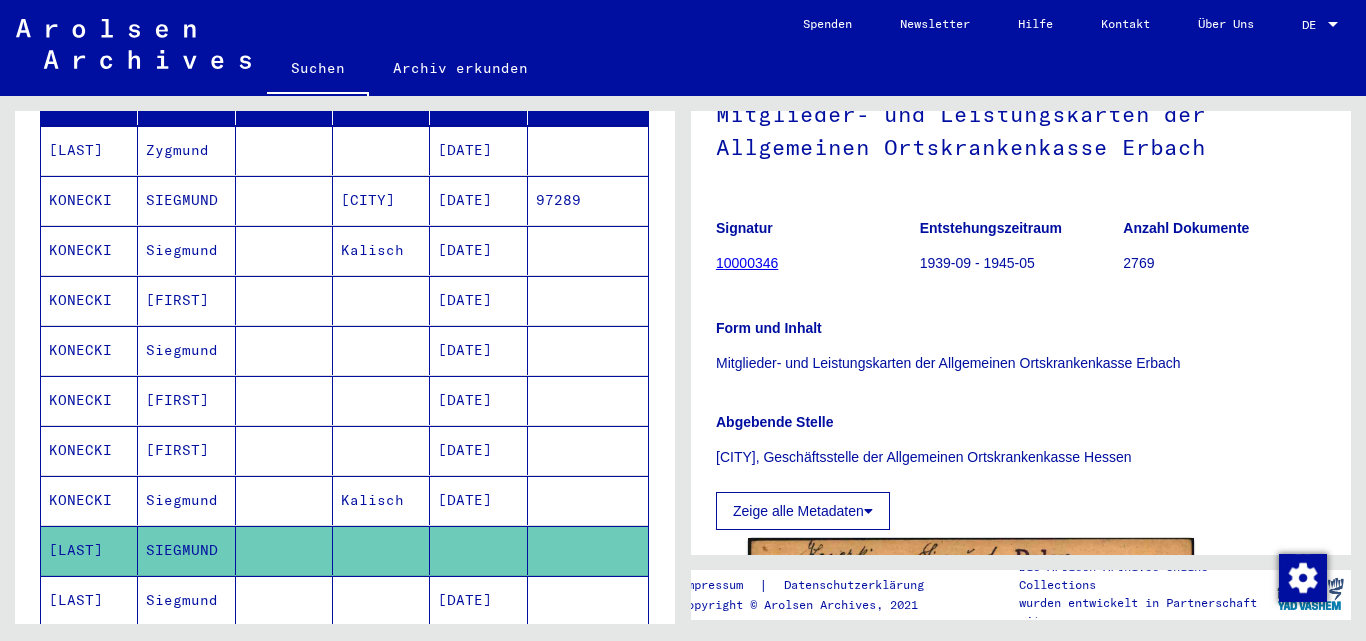click on "[DATE]" at bounding box center (478, 500) 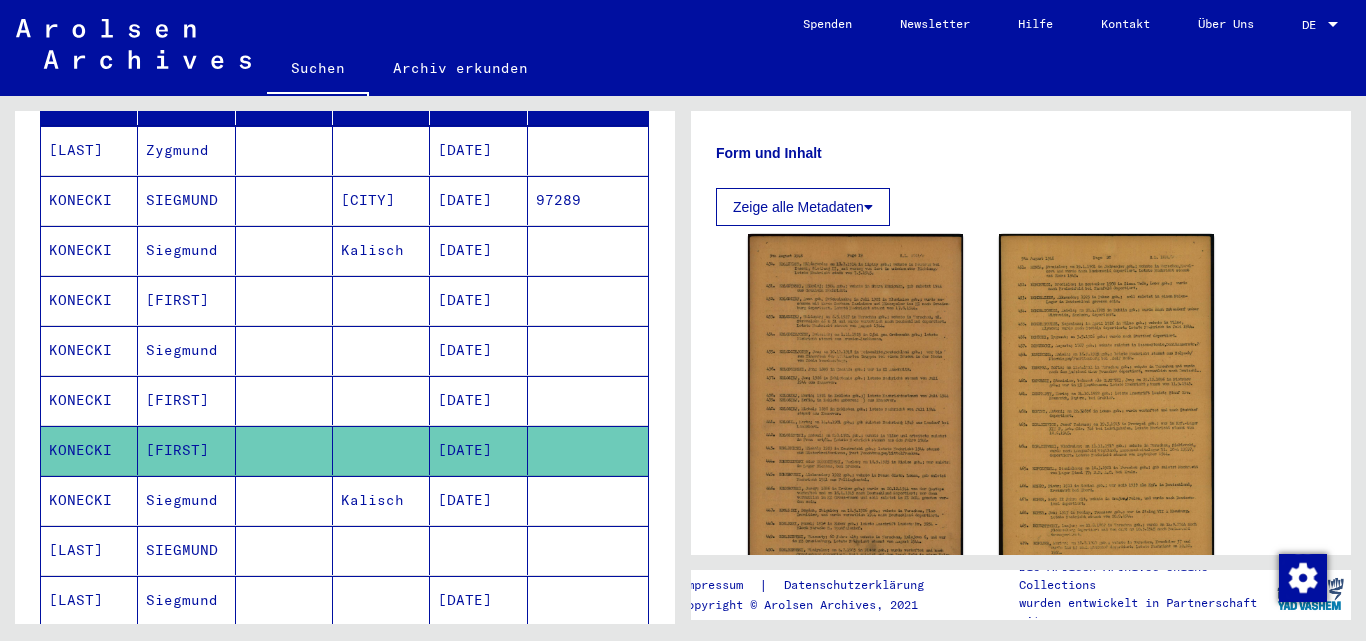 scroll, scrollTop: 494, scrollLeft: 0, axis: vertical 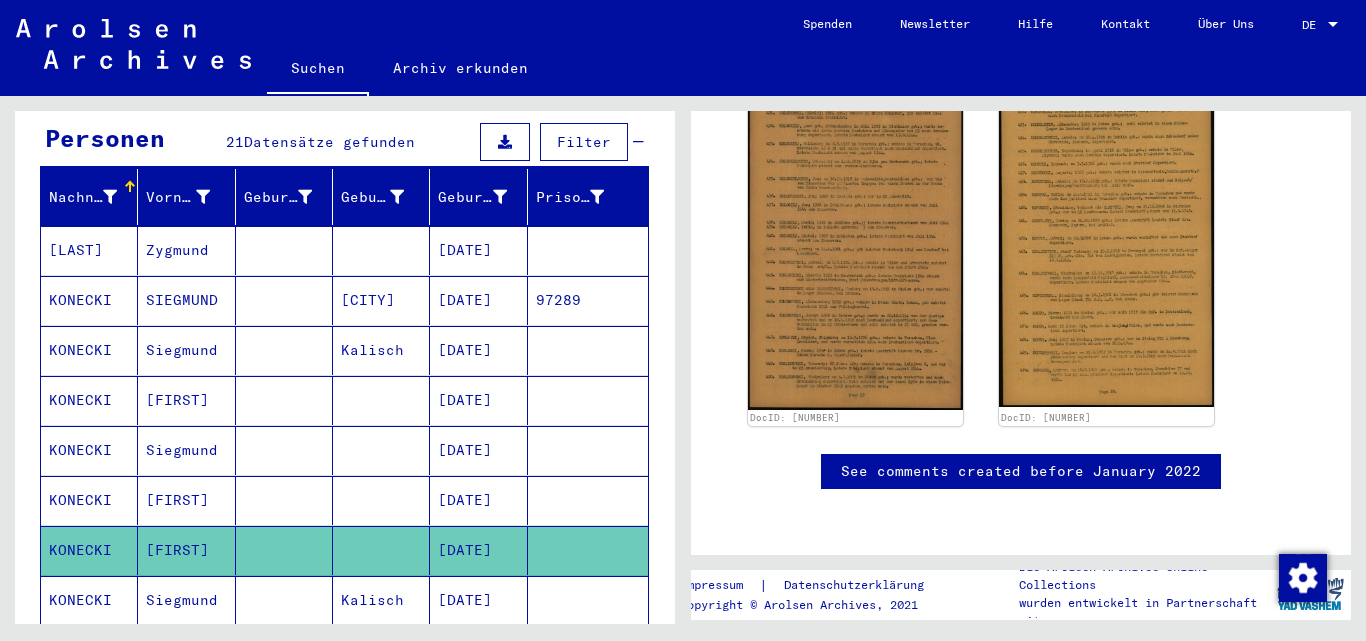 click on "[DATE]" at bounding box center [478, 350] 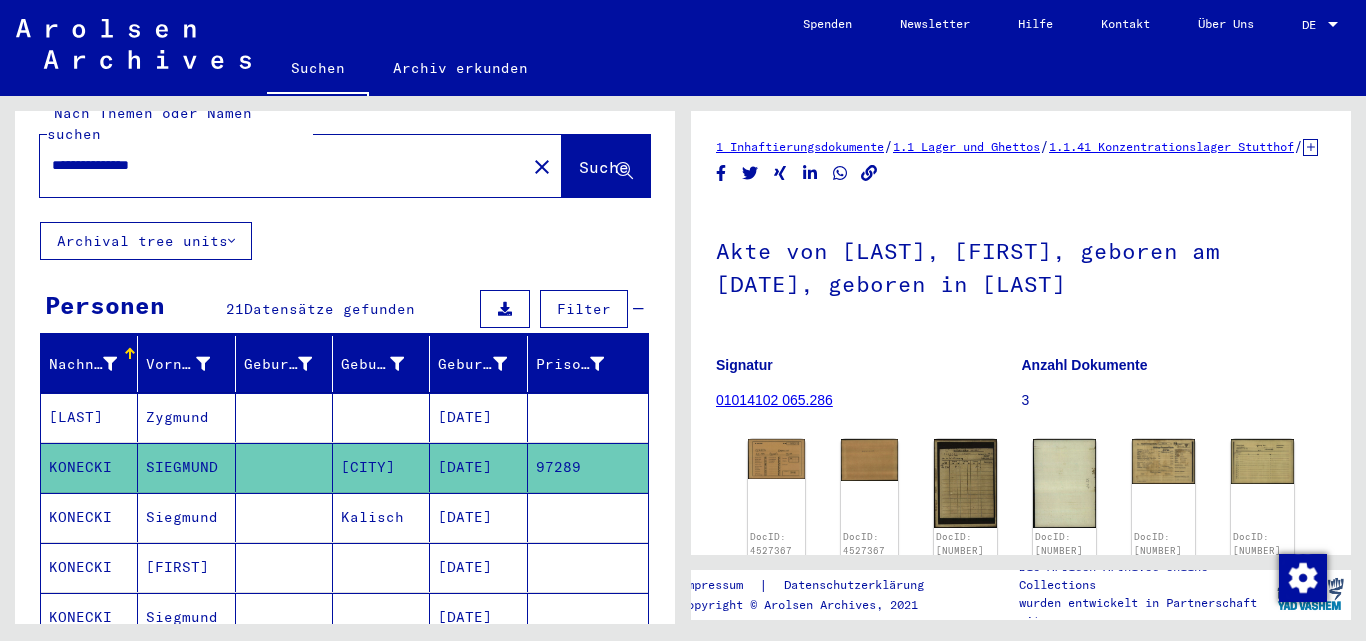 scroll, scrollTop: 0, scrollLeft: 0, axis: both 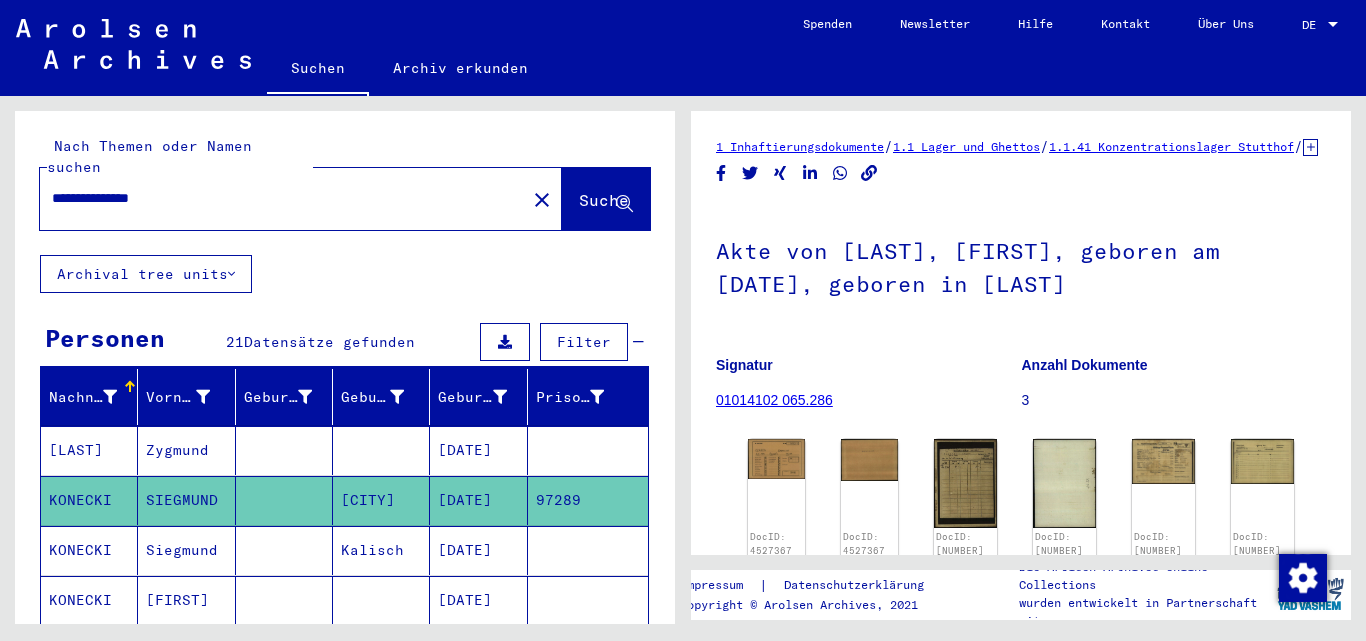 drag, startPoint x: -19, startPoint y: 215, endPoint x: -72, endPoint y: 215, distance: 53 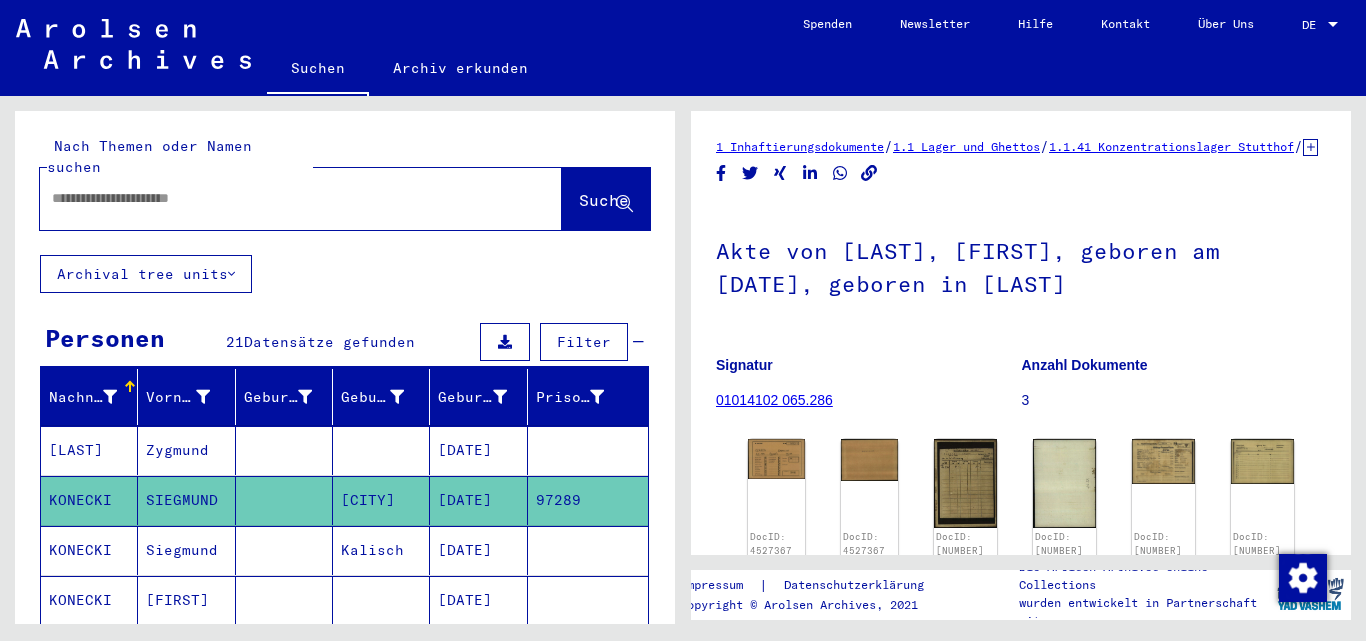 type on "*" 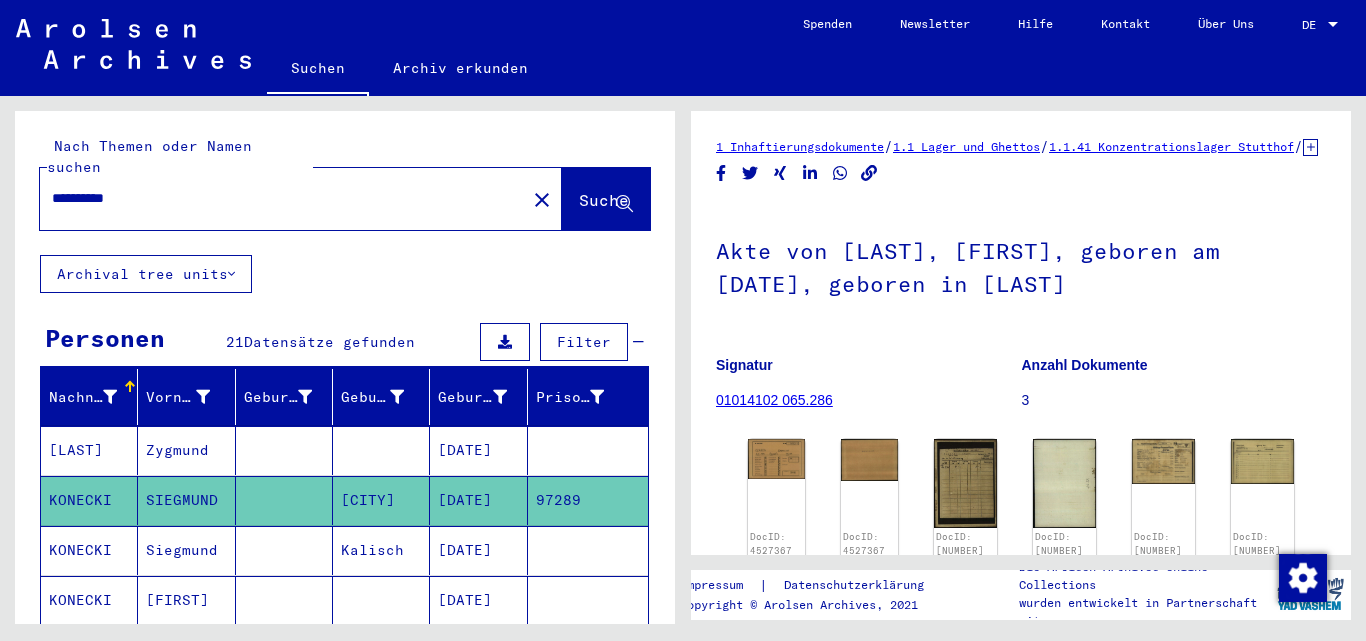 type on "**********" 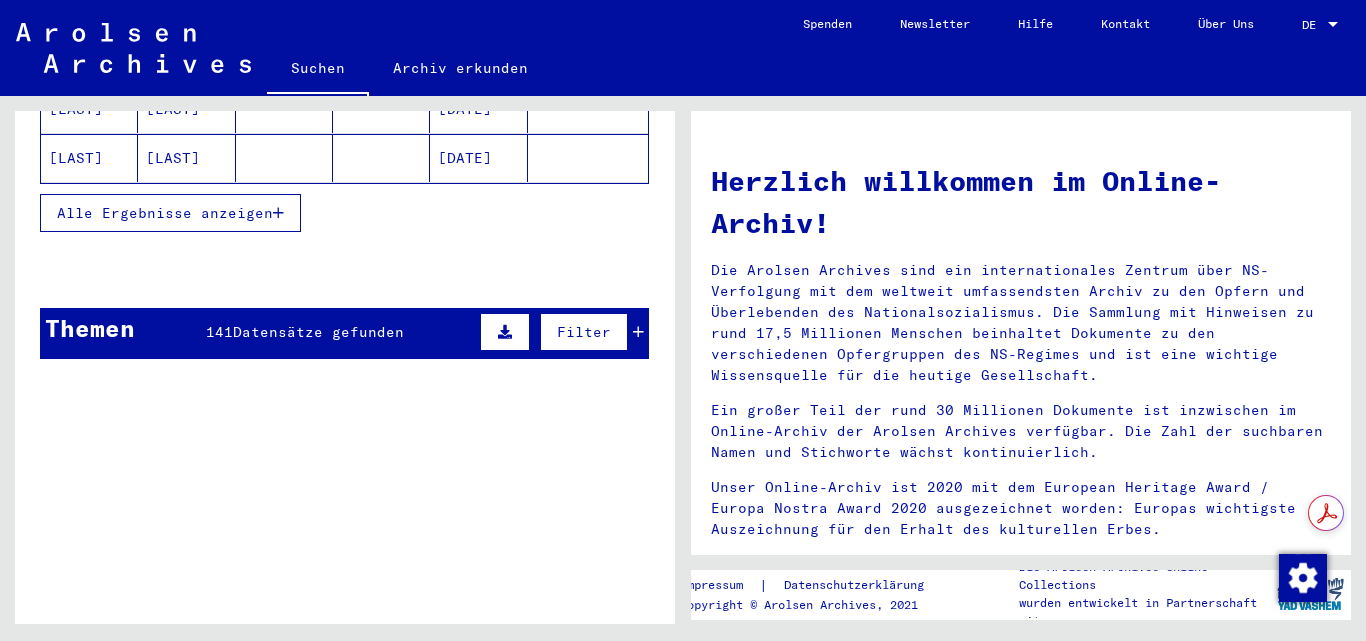 scroll, scrollTop: 500, scrollLeft: 0, axis: vertical 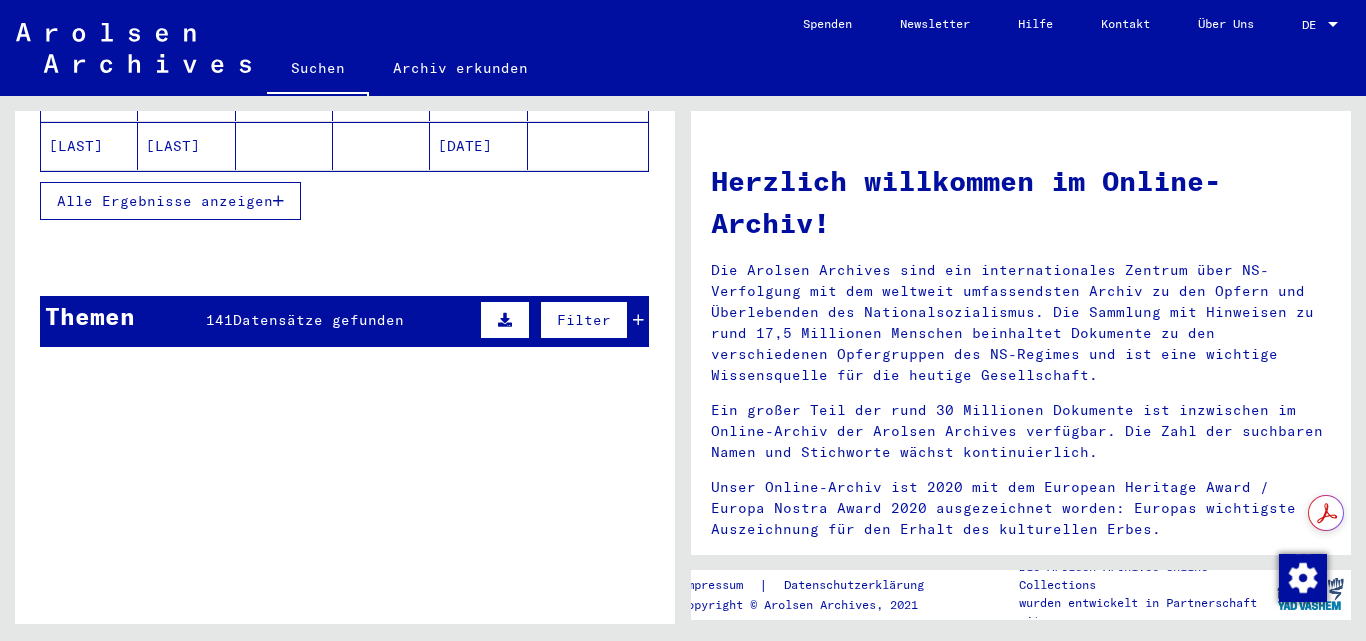 click on "Alle Ergebnisse anzeigen" at bounding box center (165, 201) 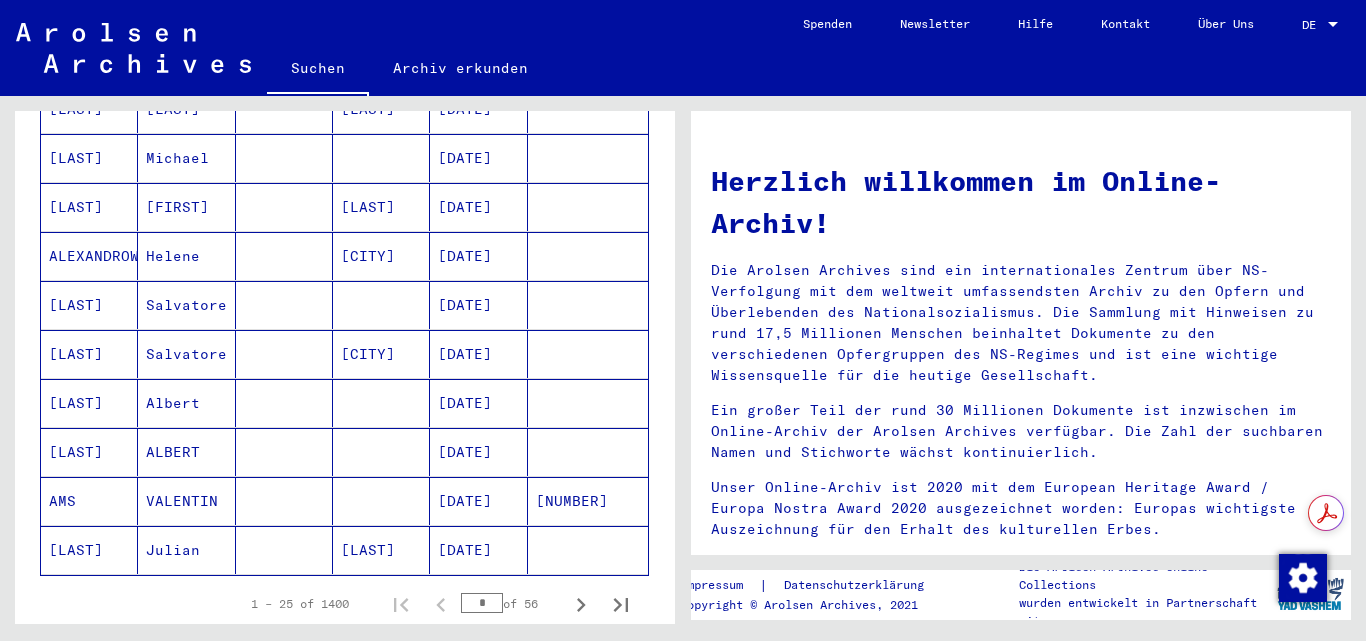 scroll, scrollTop: 1100, scrollLeft: 0, axis: vertical 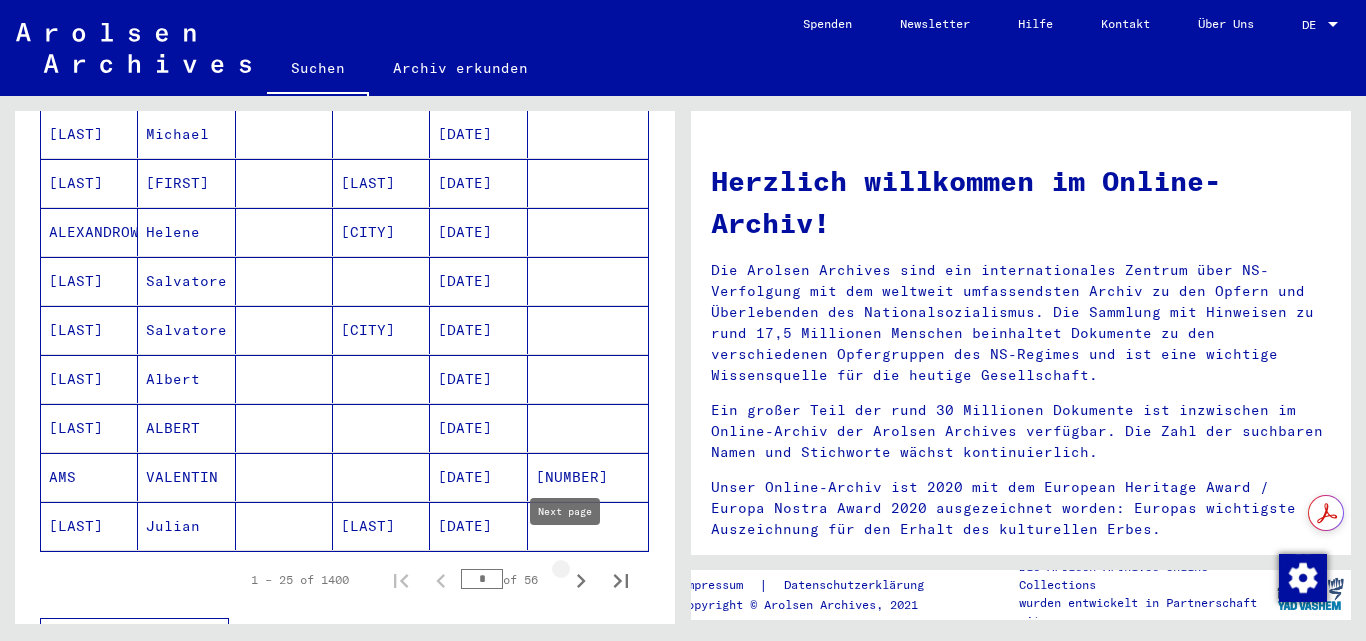 click at bounding box center [581, 580] 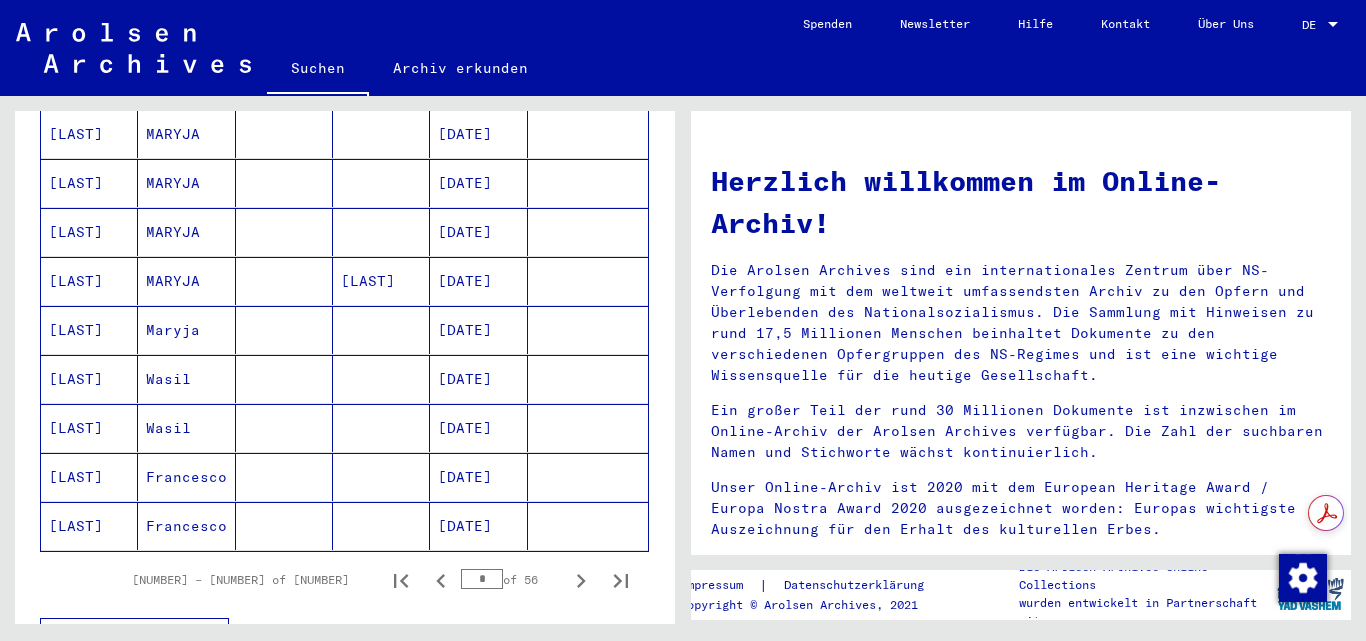 click 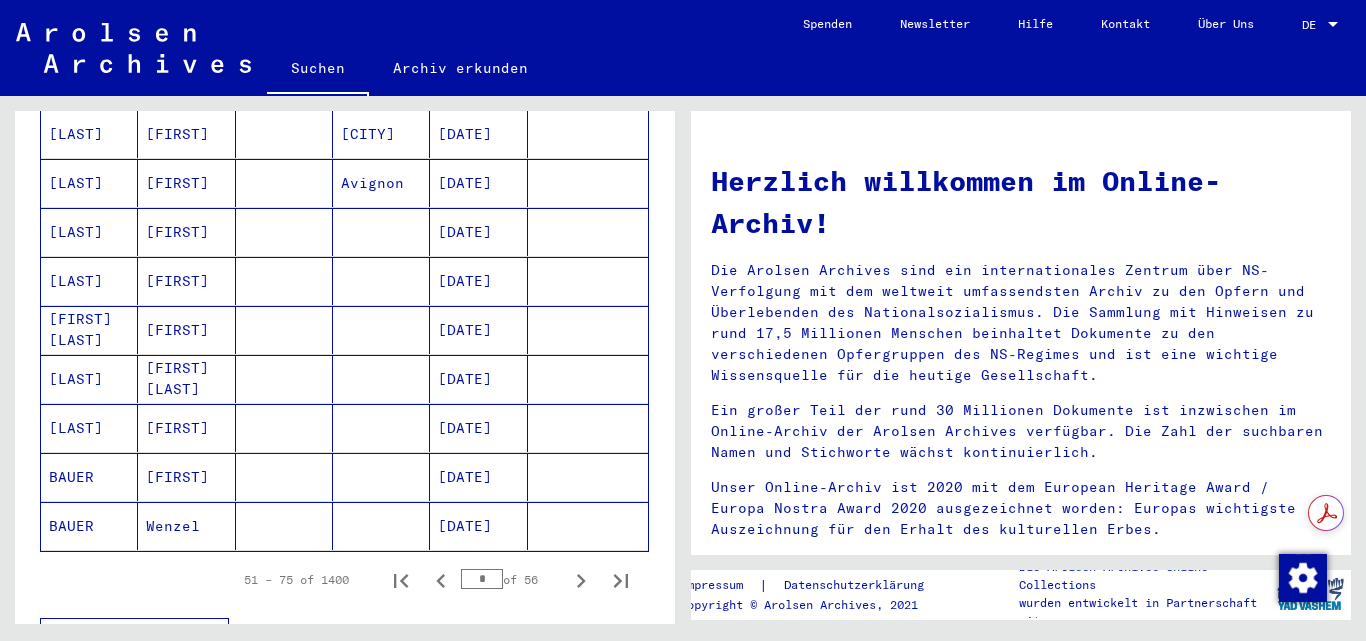 click 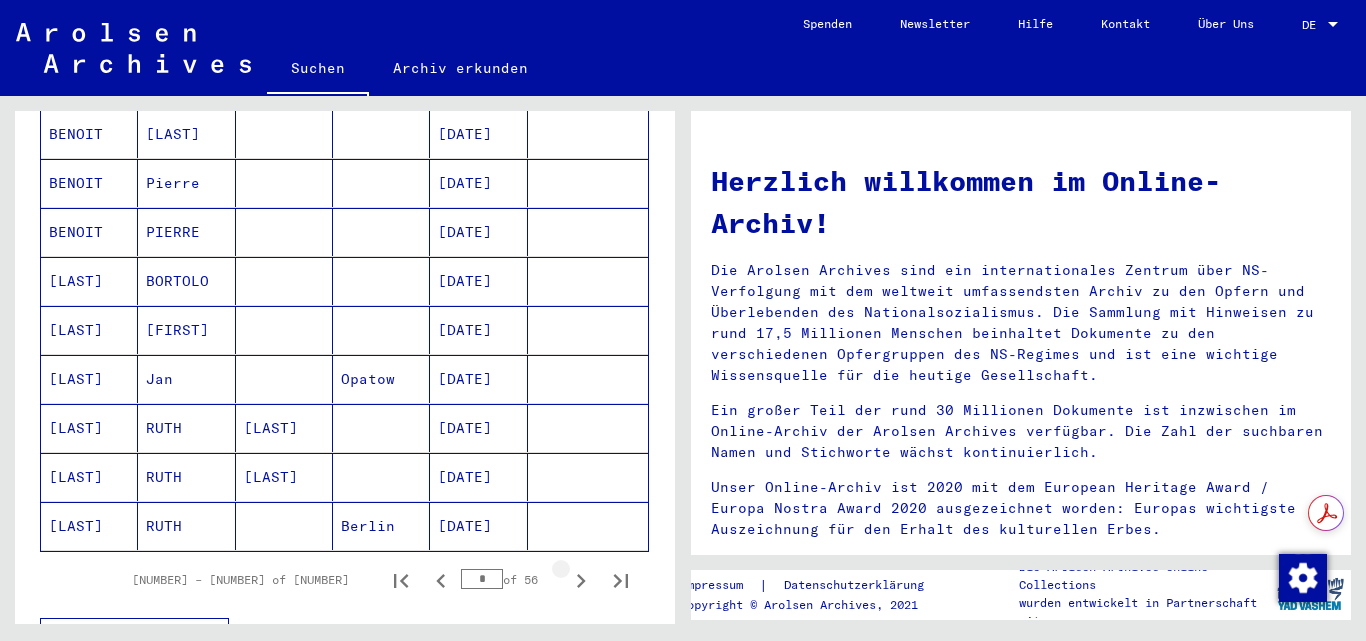 click 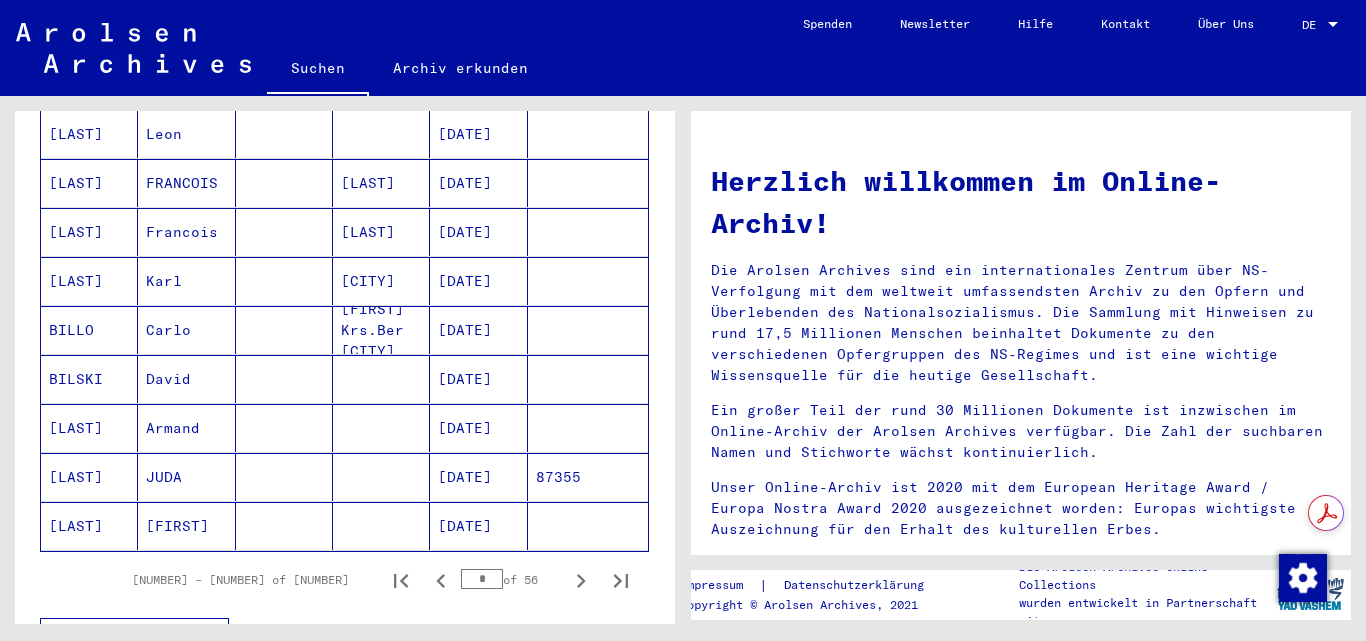 click 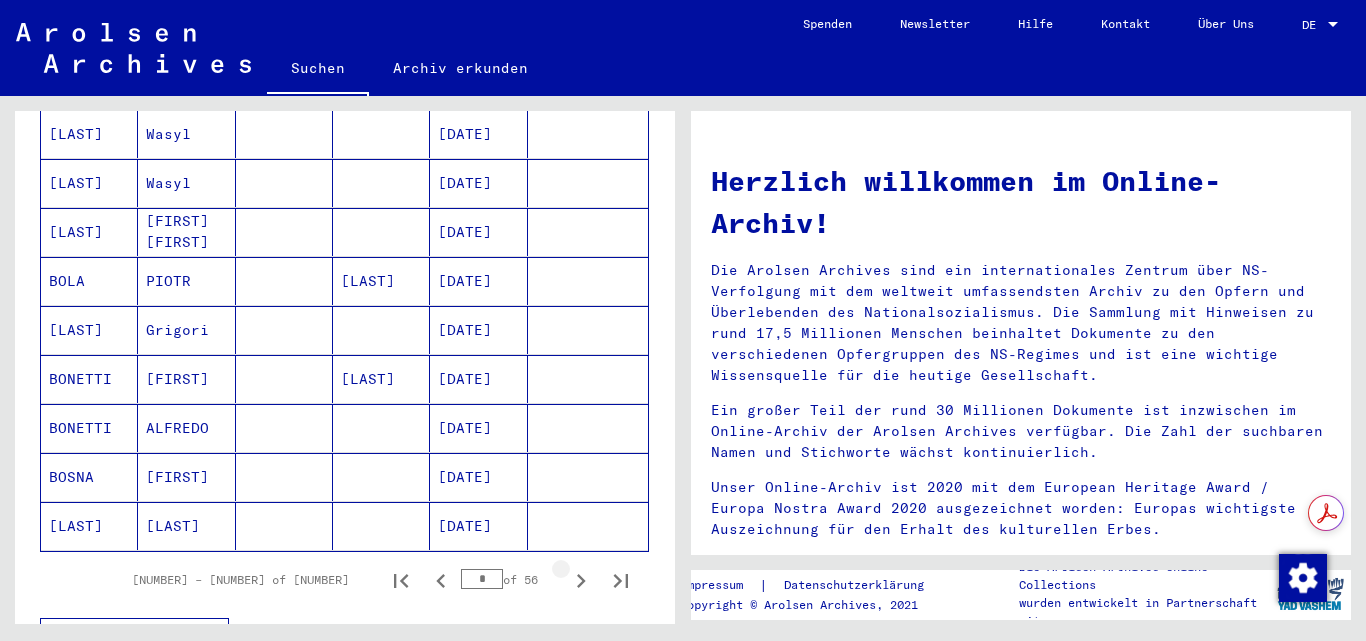 click 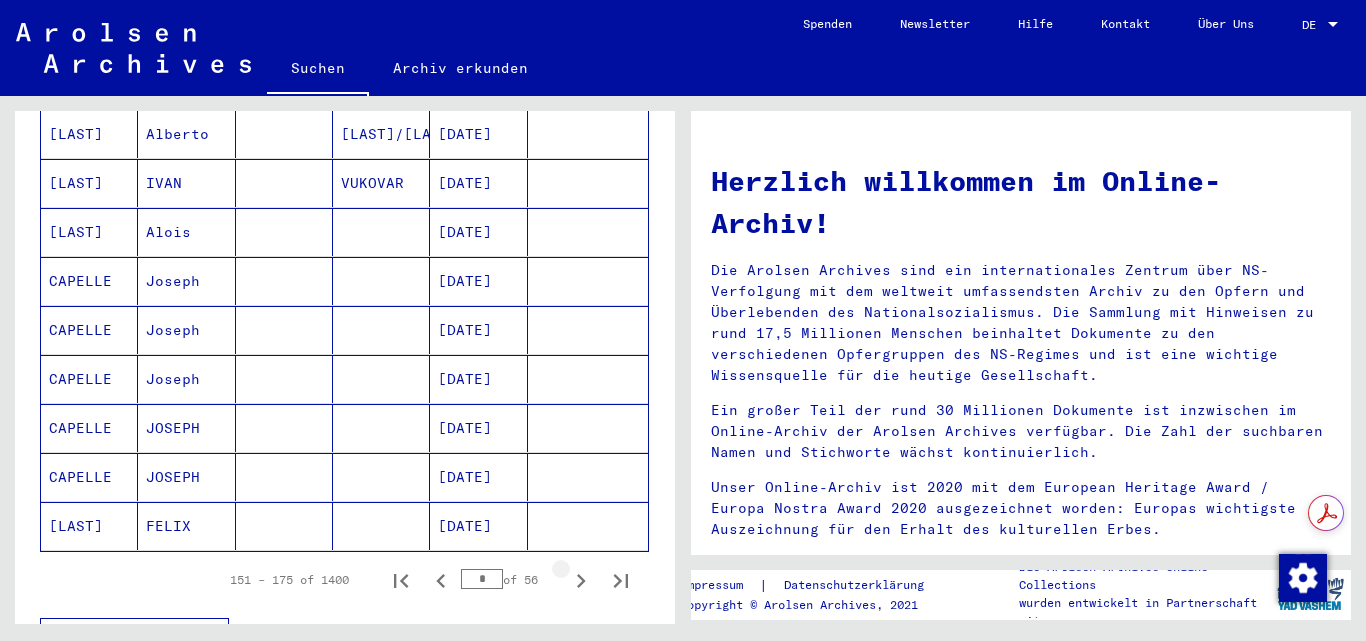click 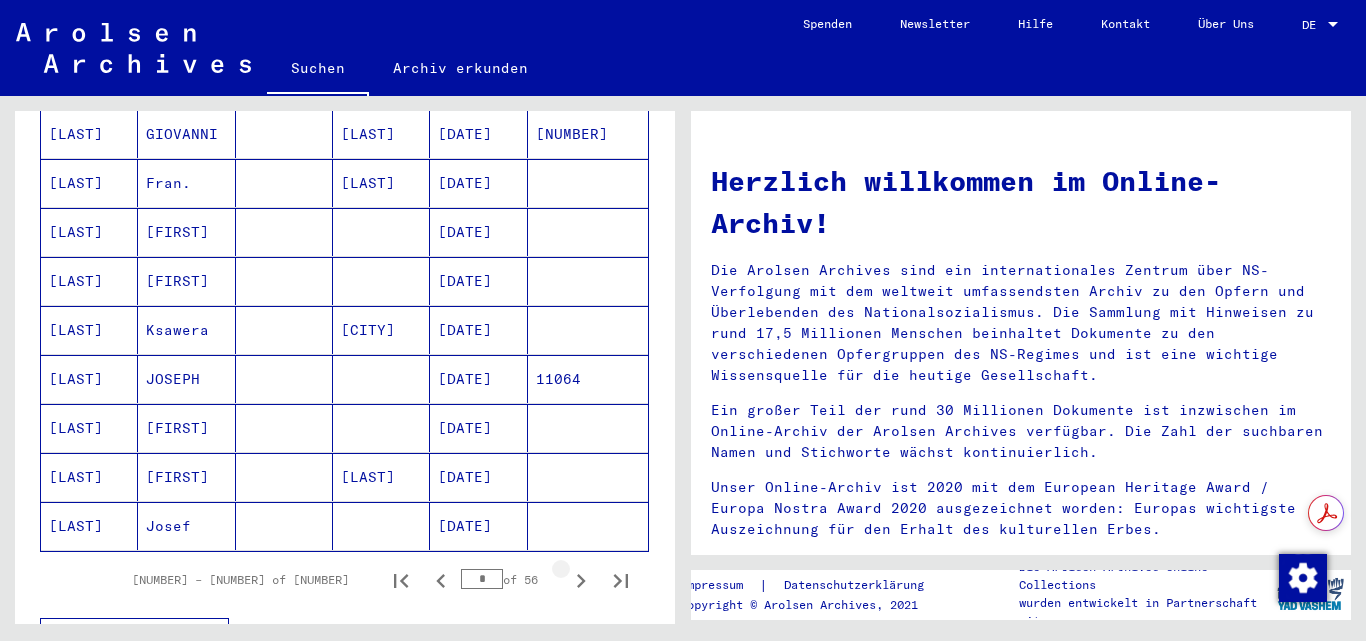 click 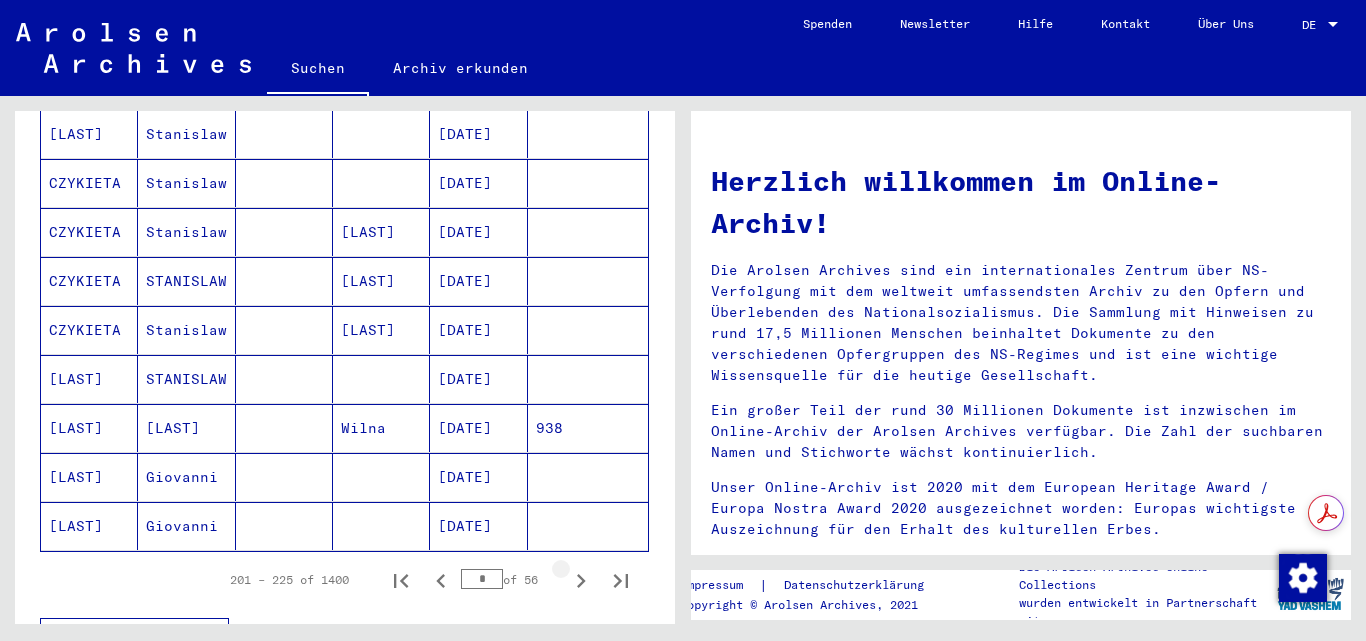 click 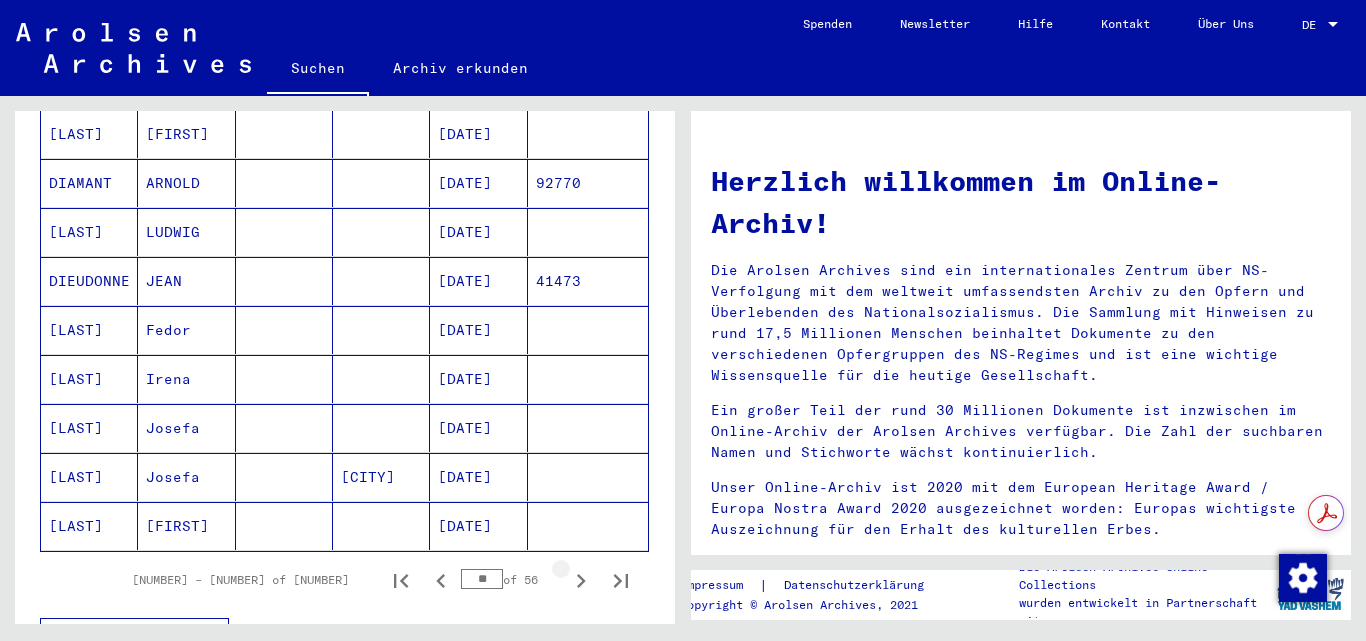 click 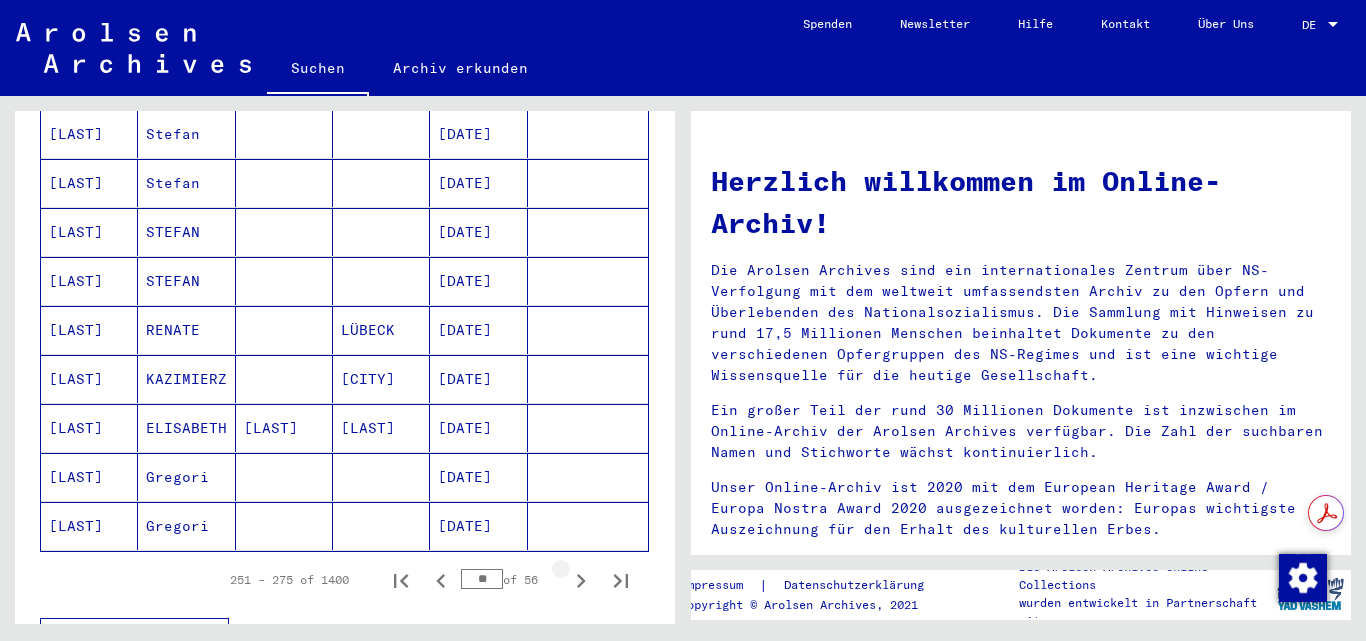click 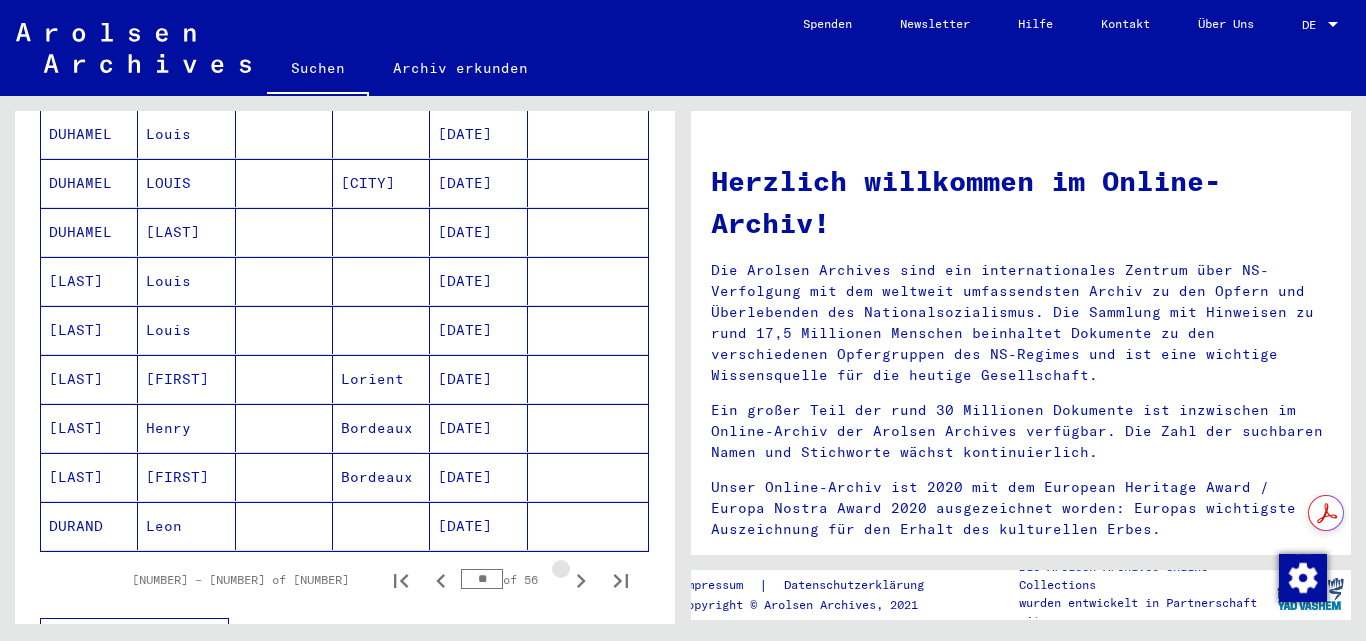 click 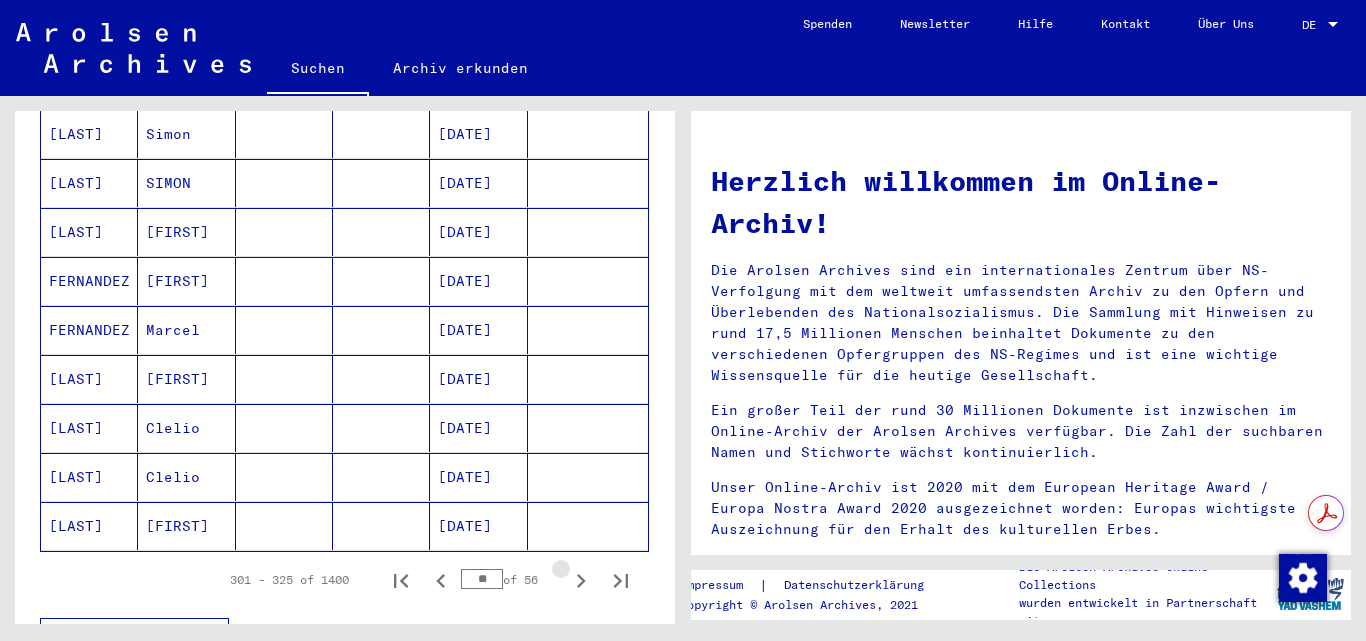 click 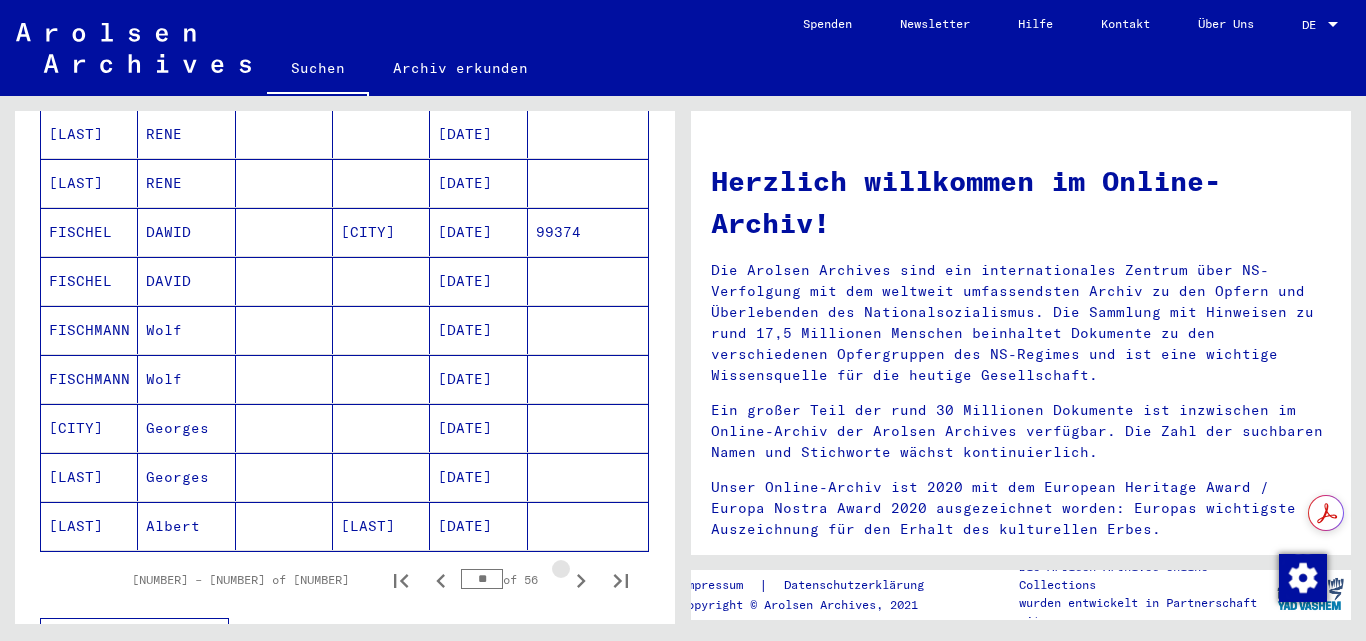 click 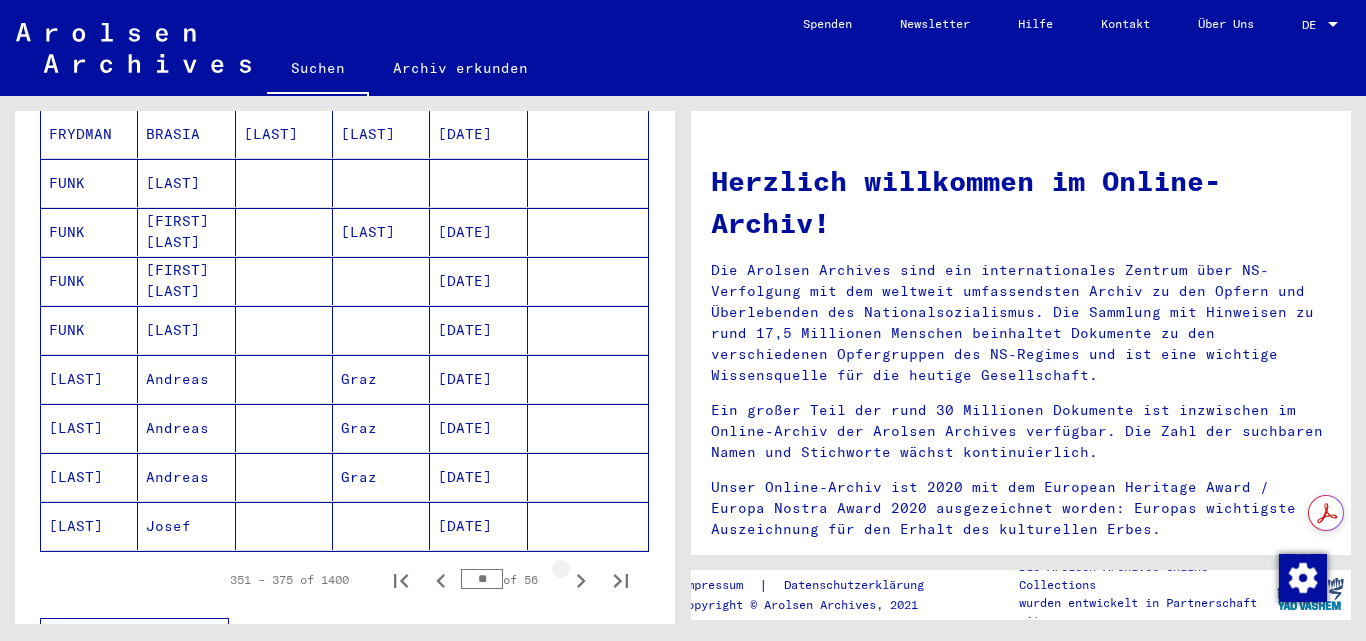 click 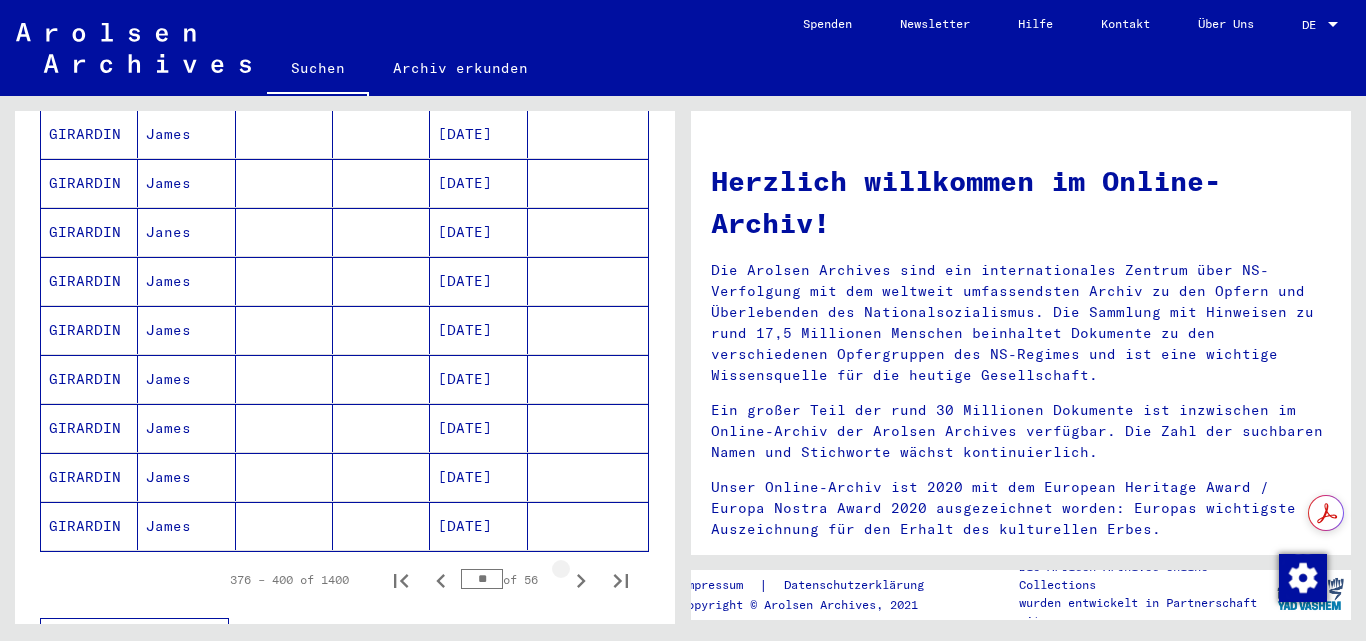 click 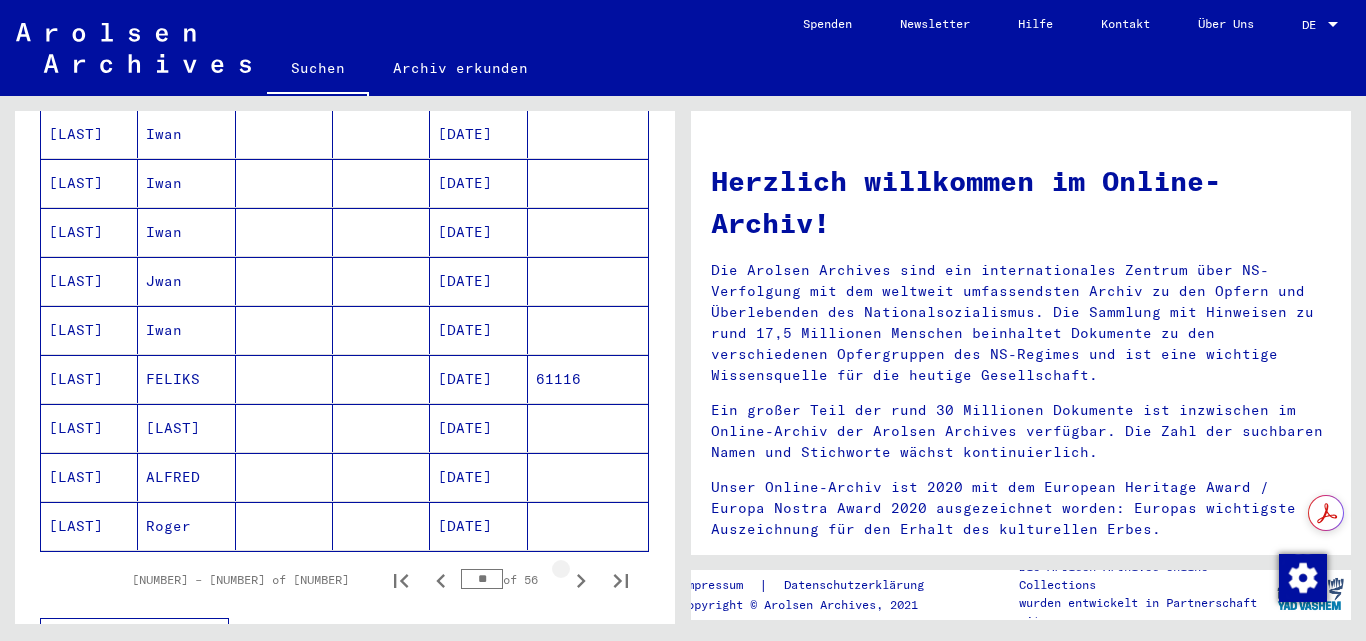 click 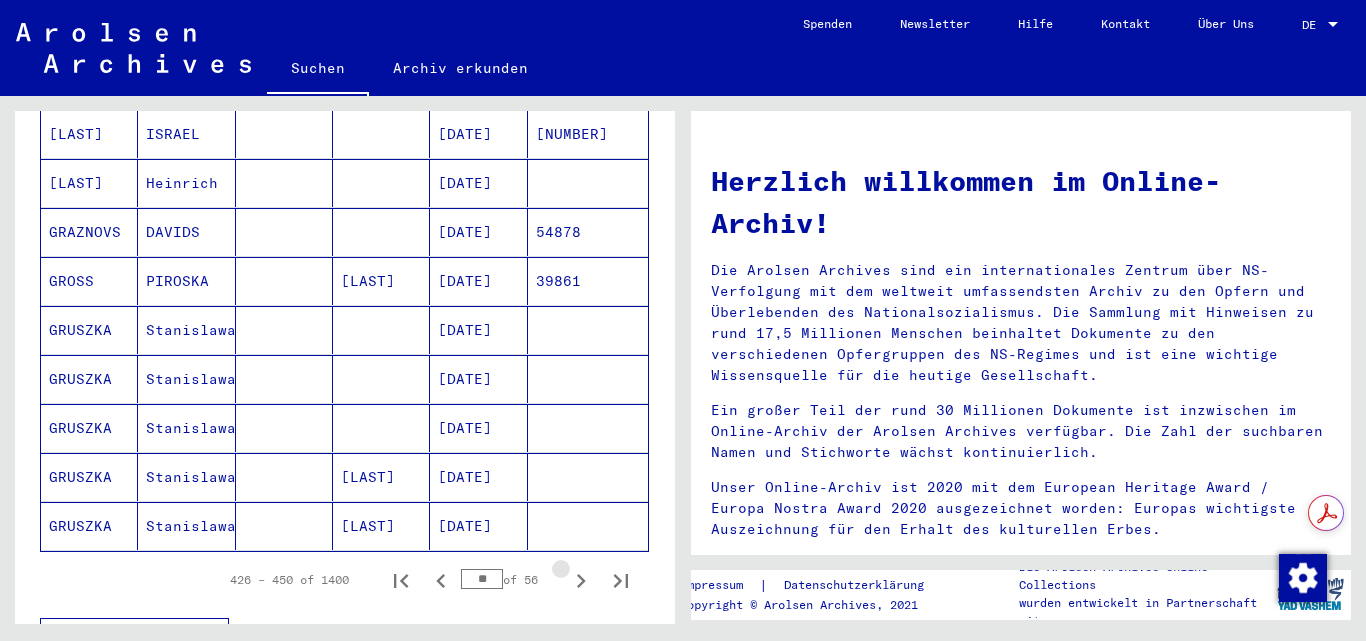click 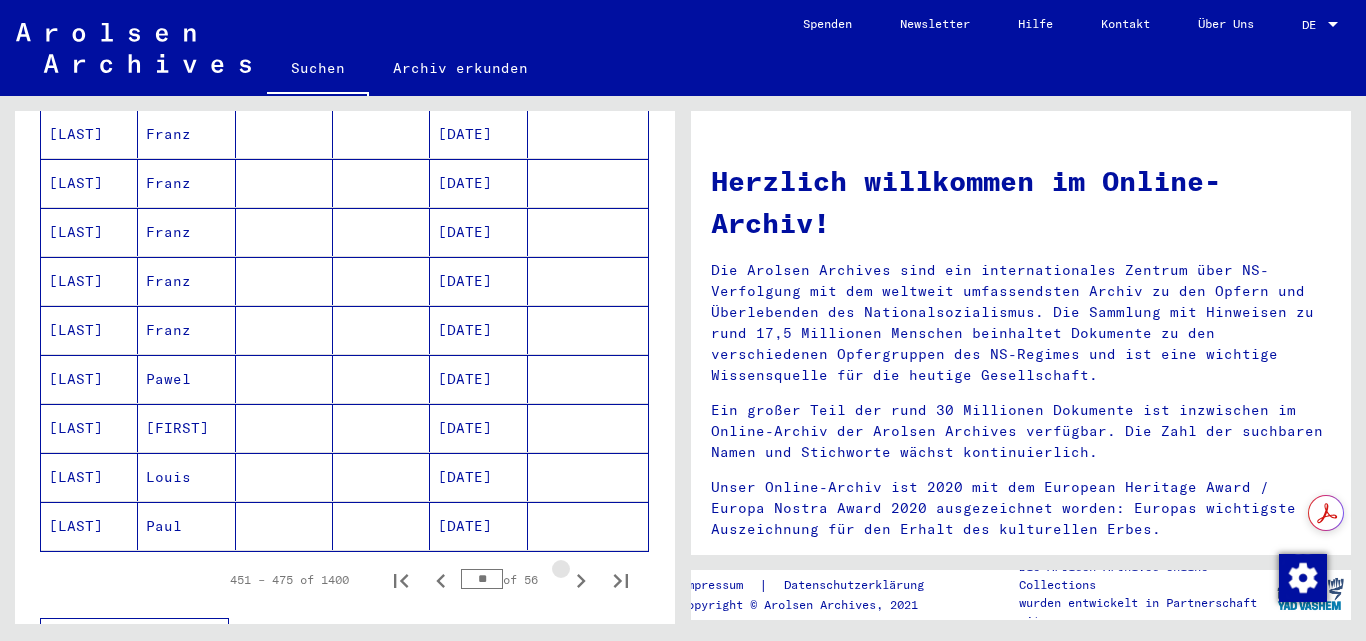 click 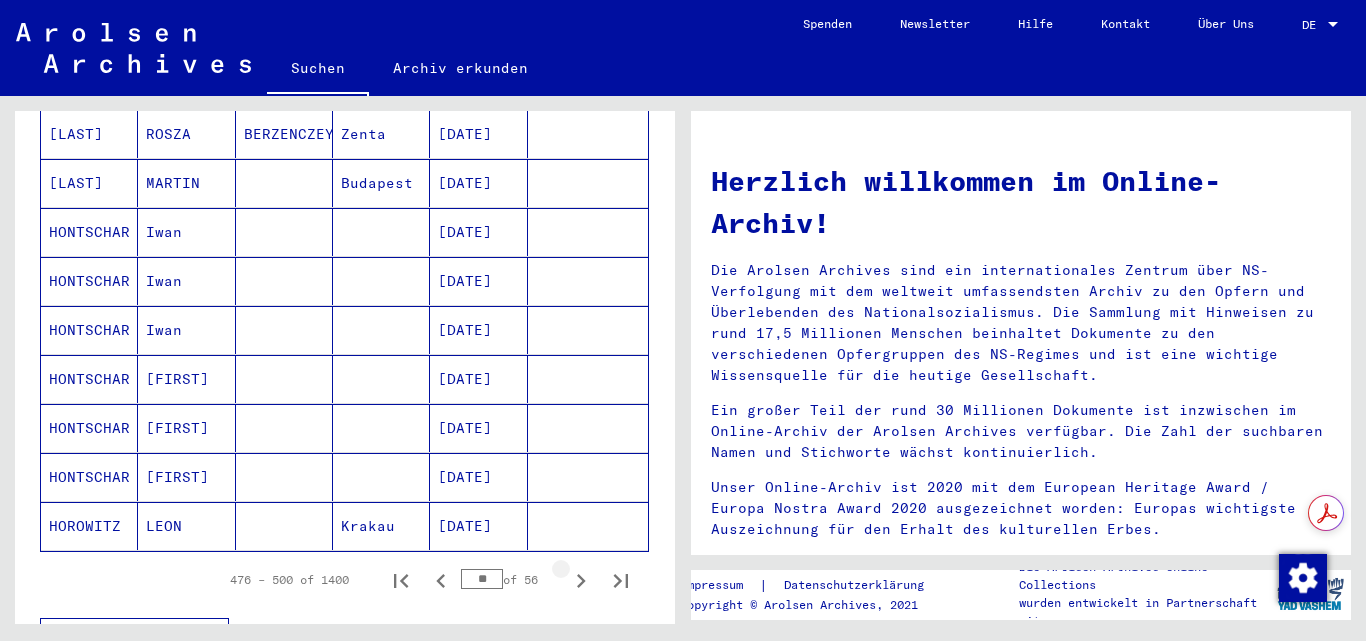 click 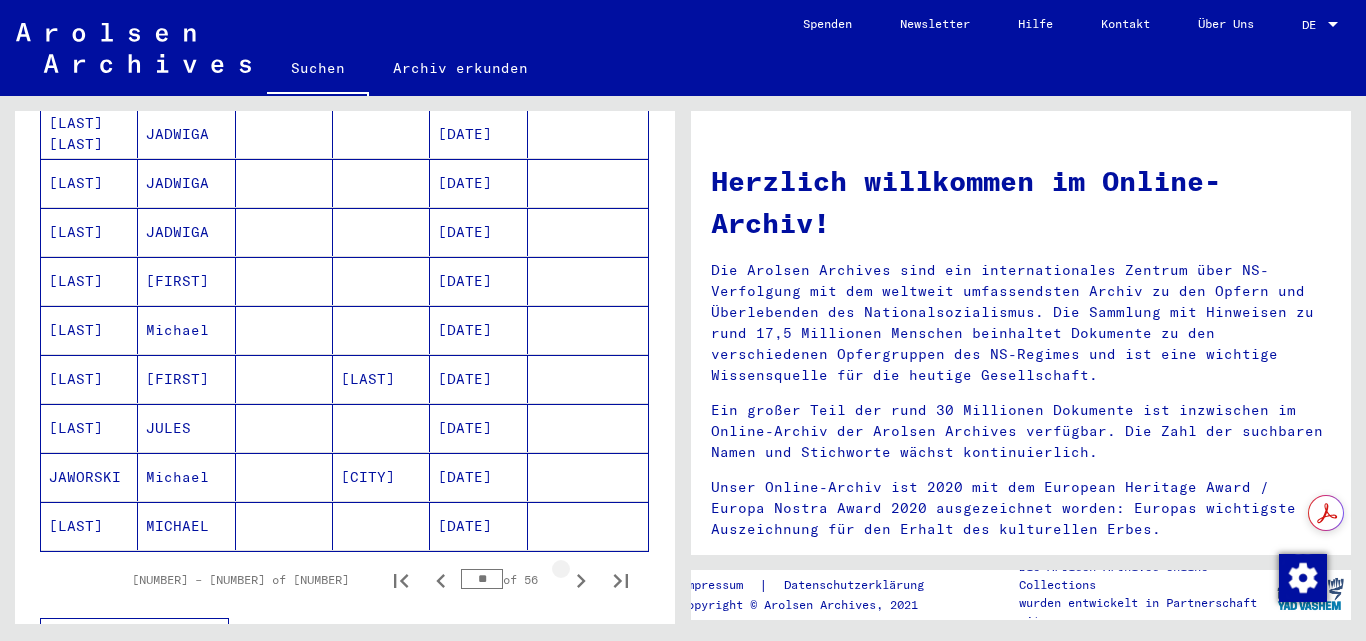 click 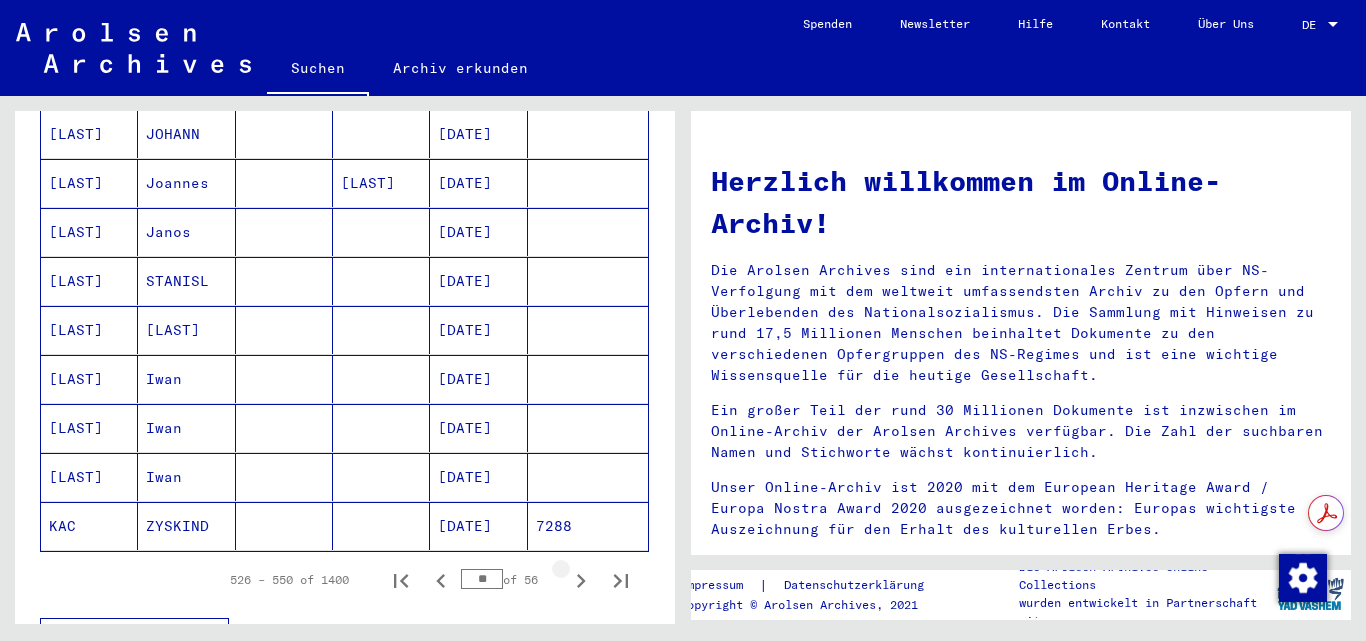 click 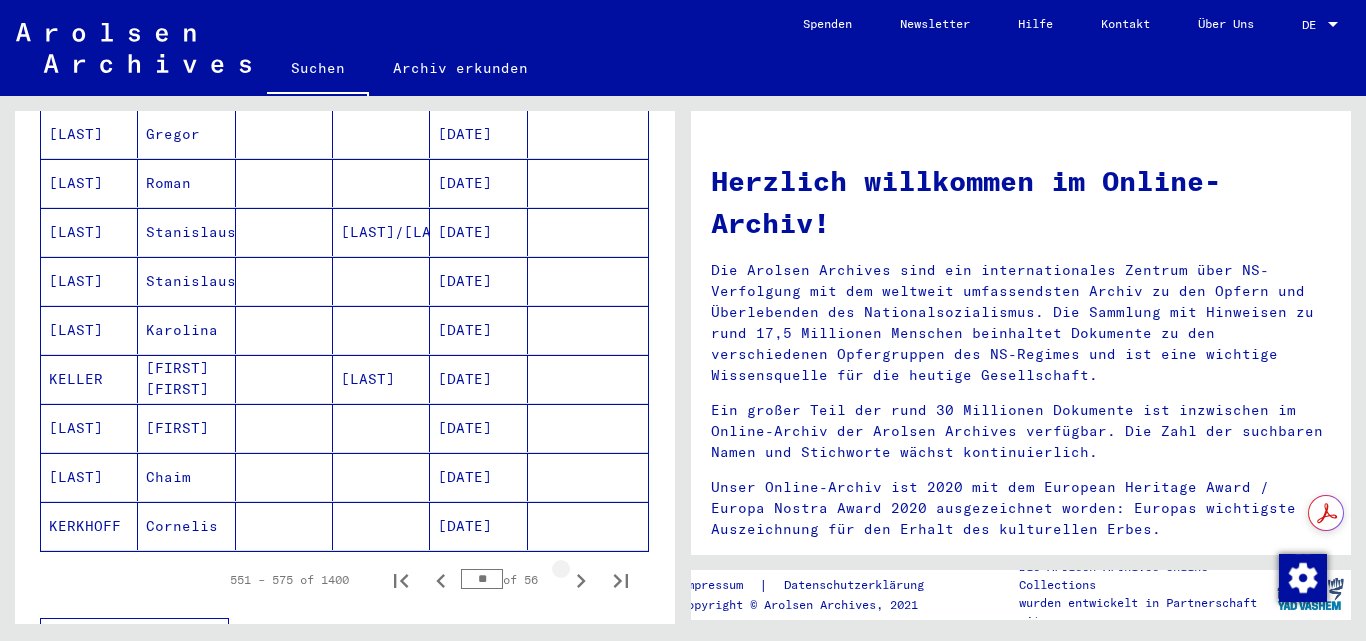 click 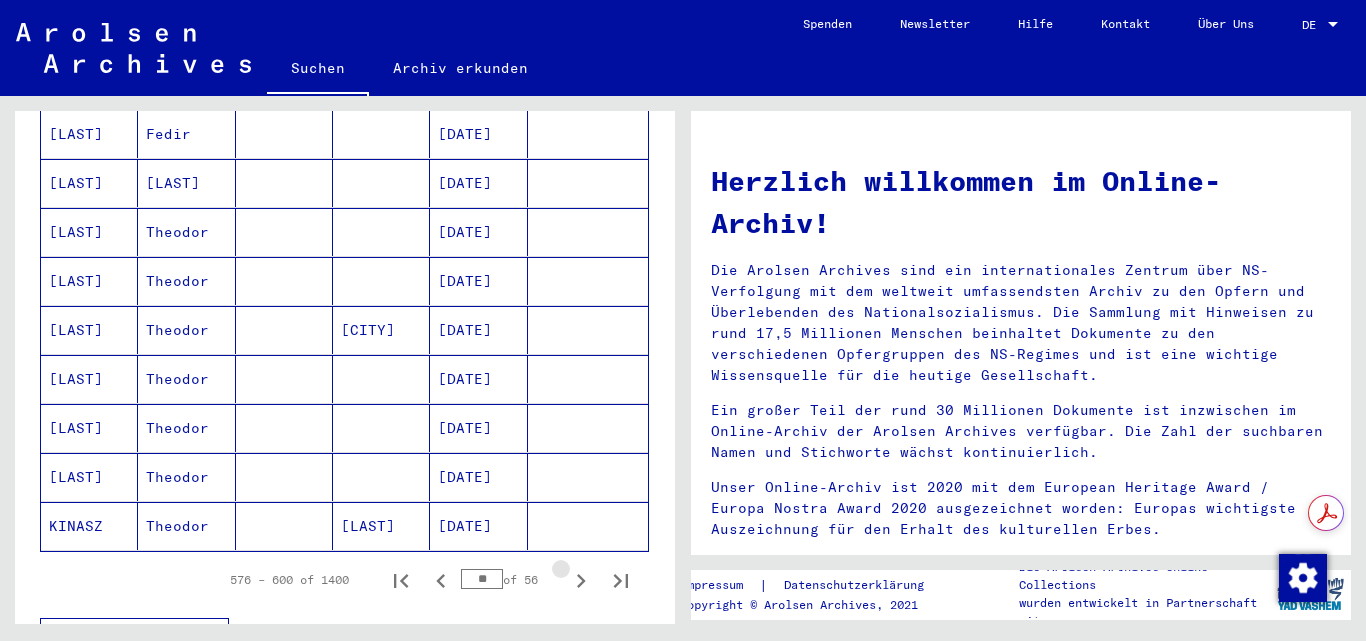 click 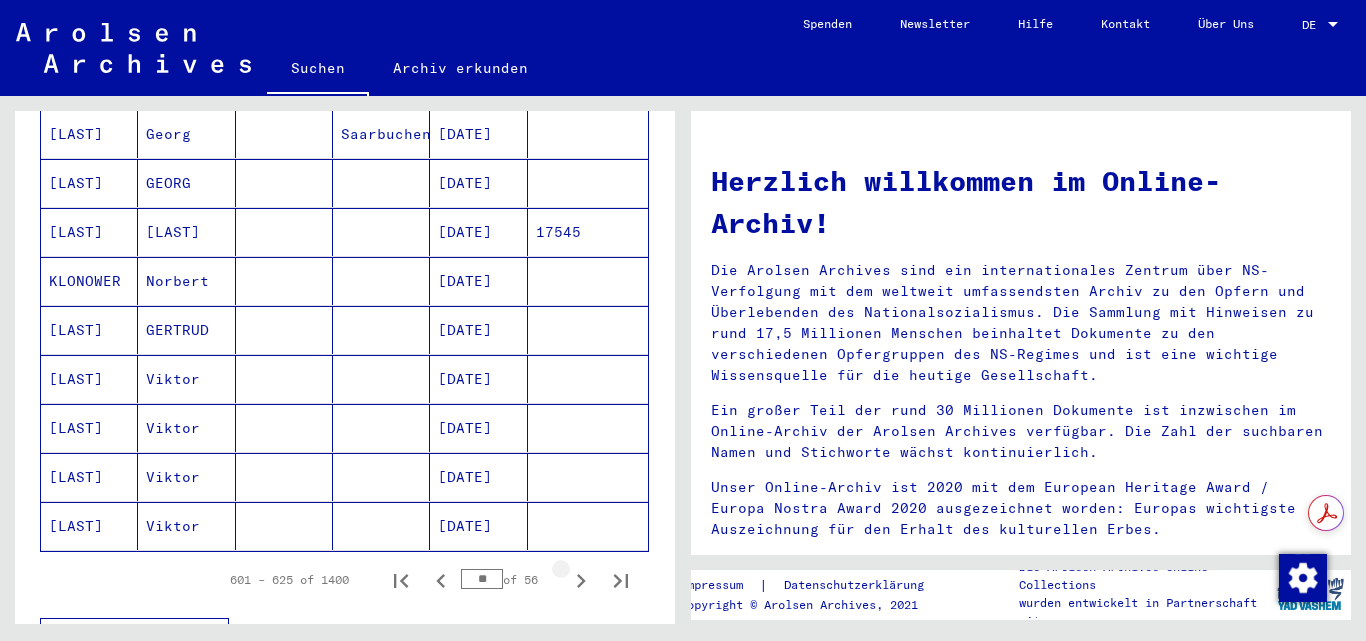 click 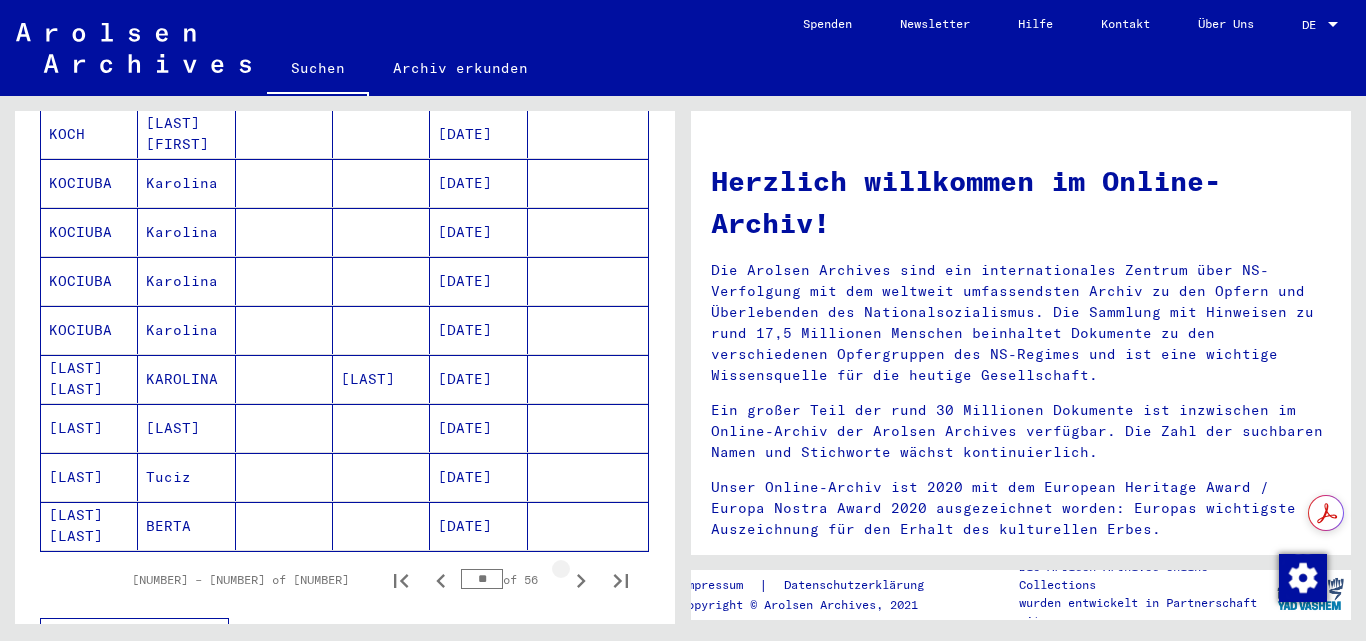 click 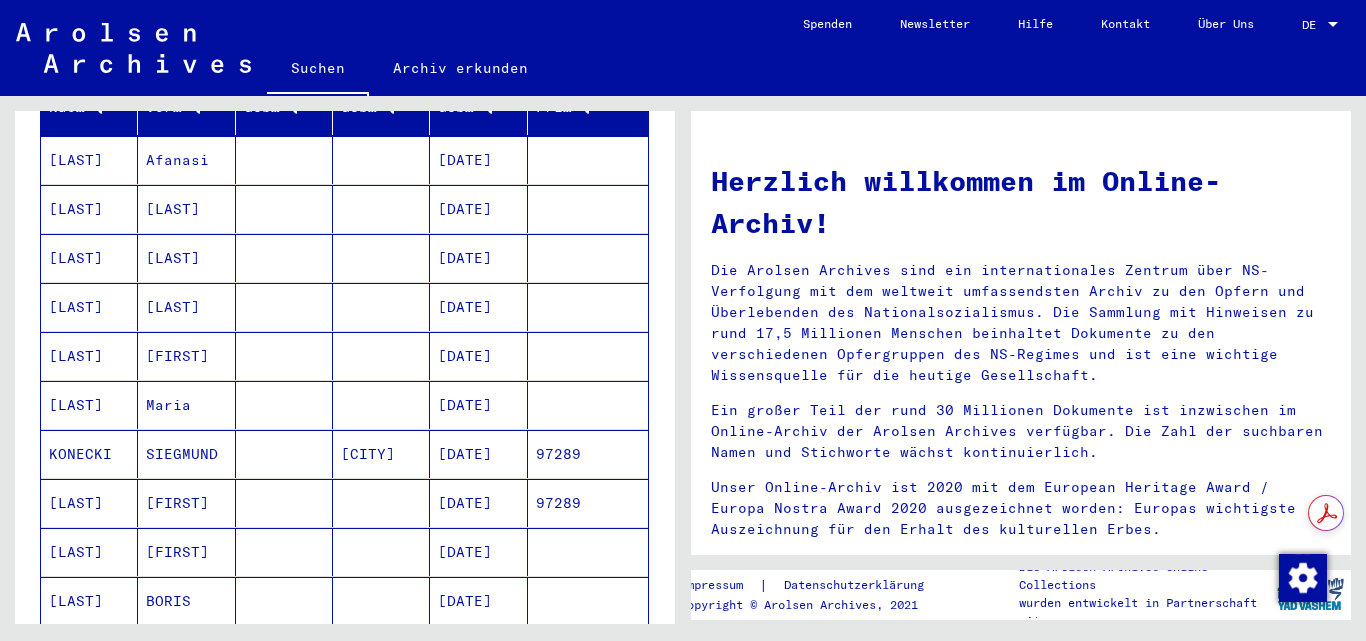 scroll, scrollTop: 200, scrollLeft: 0, axis: vertical 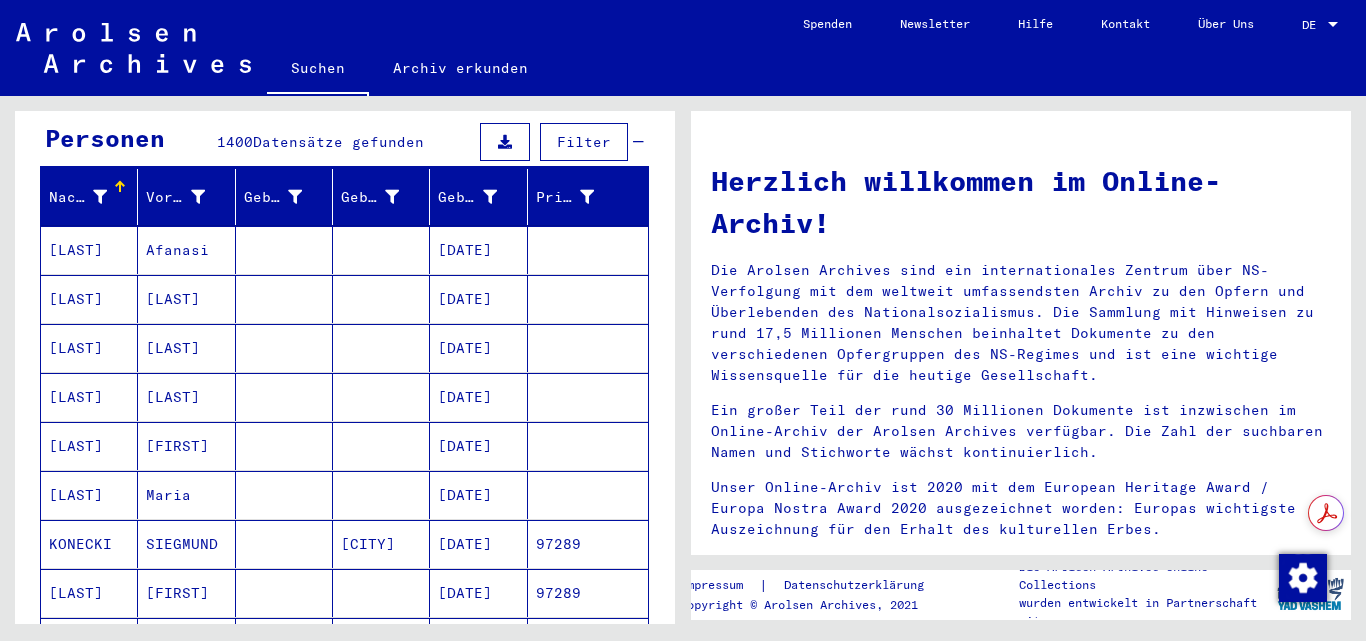 click on "SIEGMUND" at bounding box center [186, 593] 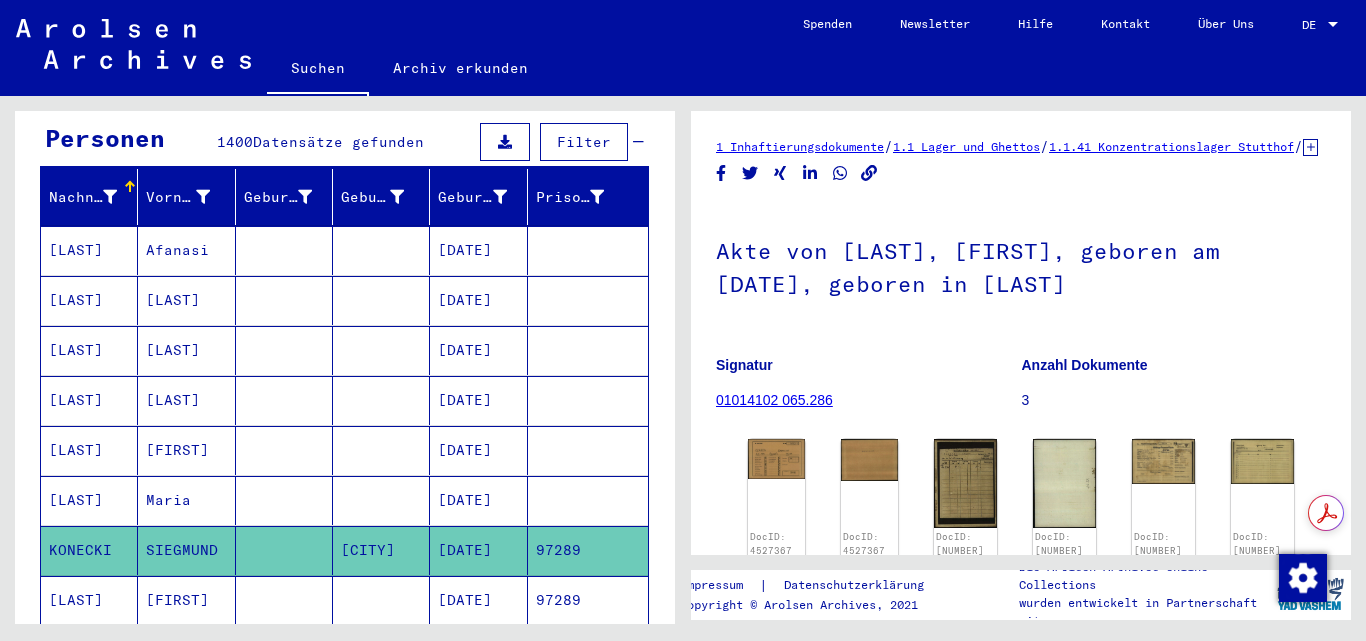 click on "[FIRST]" at bounding box center (186, 650) 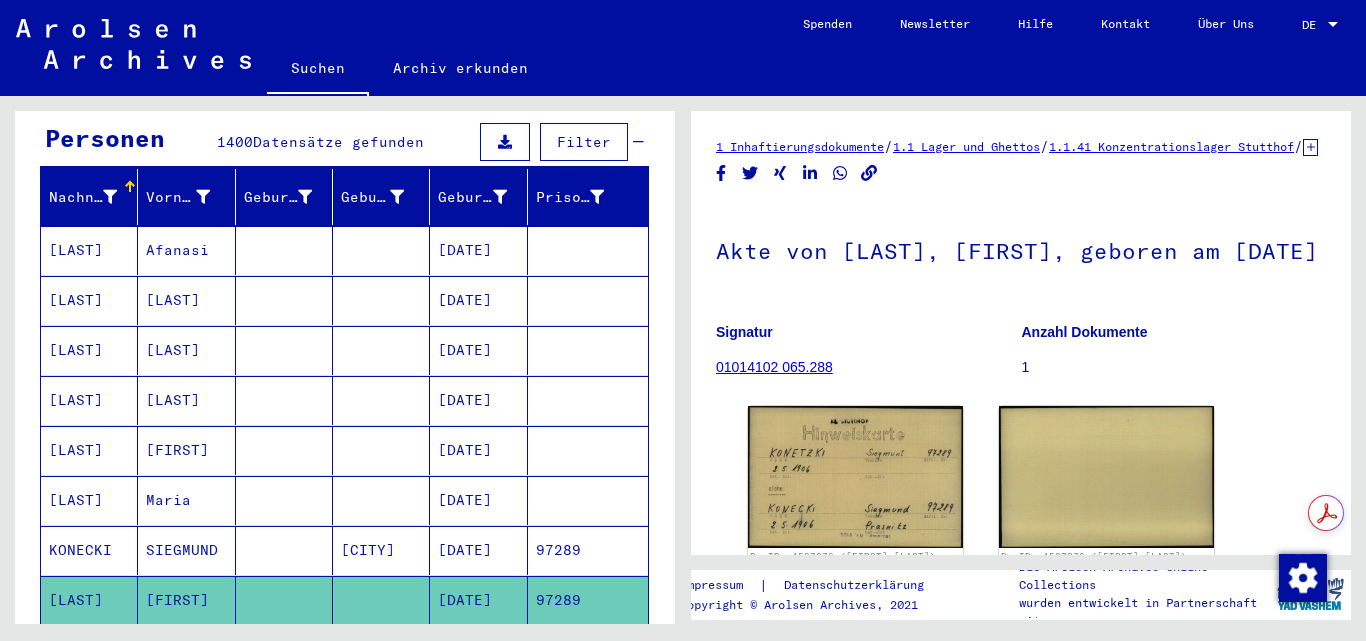 scroll, scrollTop: 200, scrollLeft: 0, axis: vertical 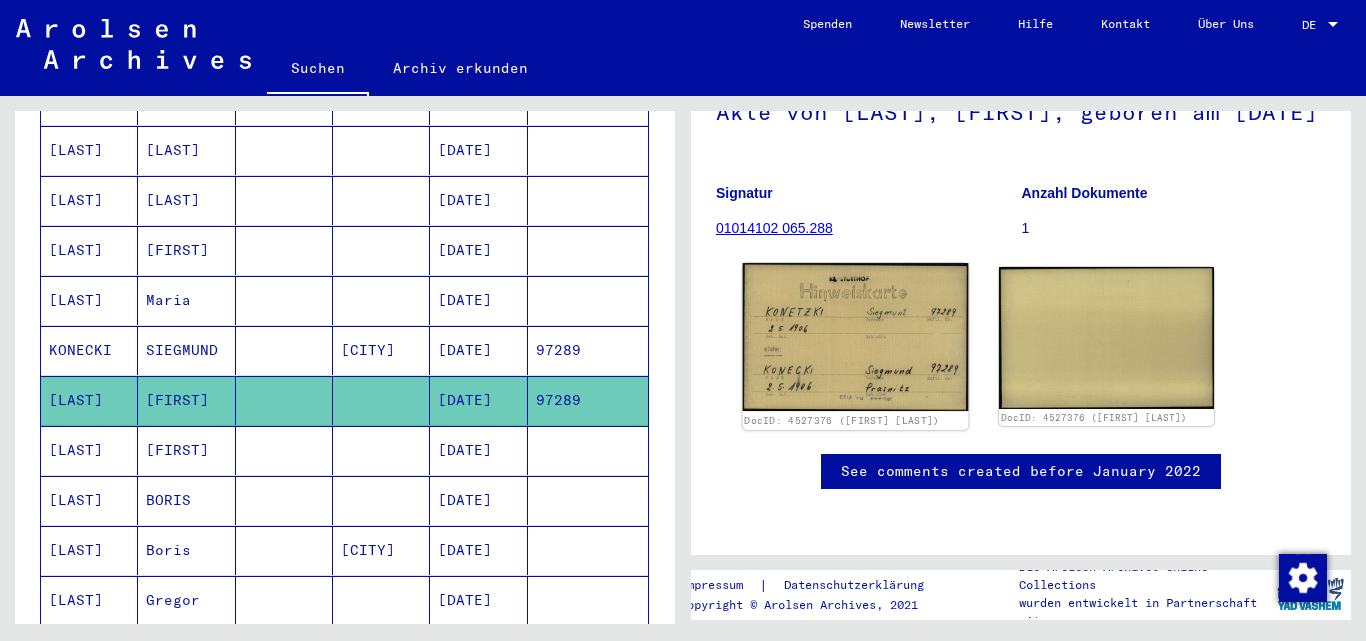 click 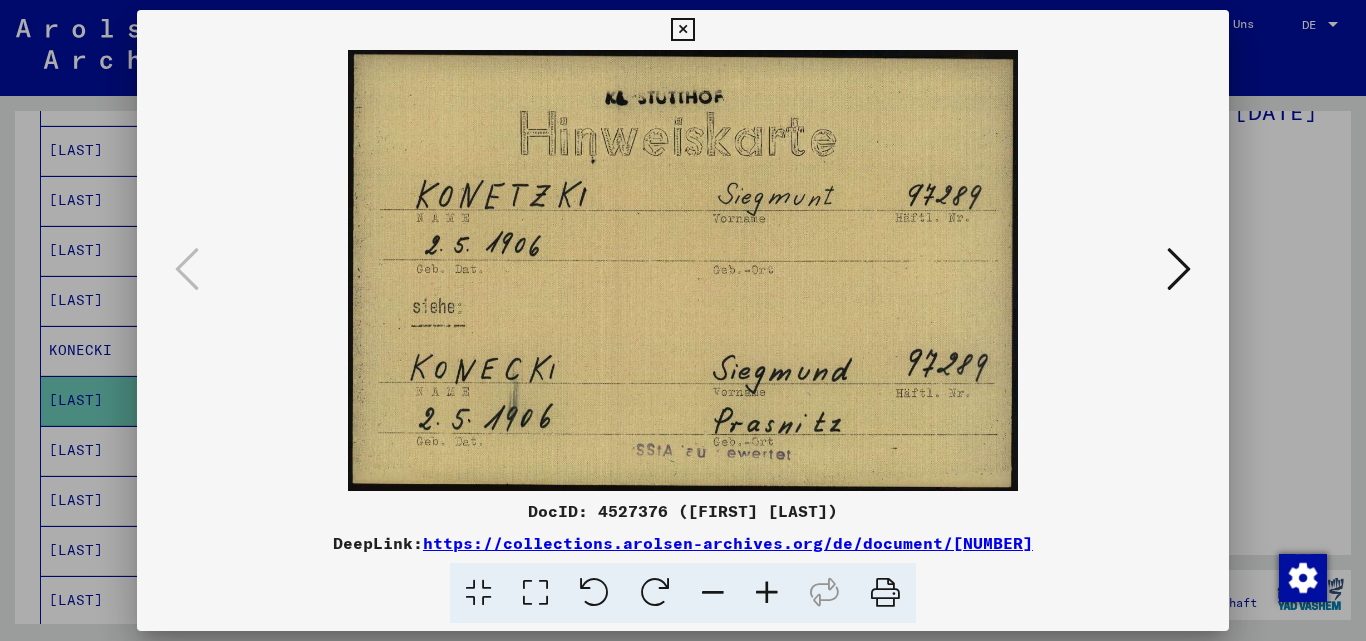 click at bounding box center (1179, 269) 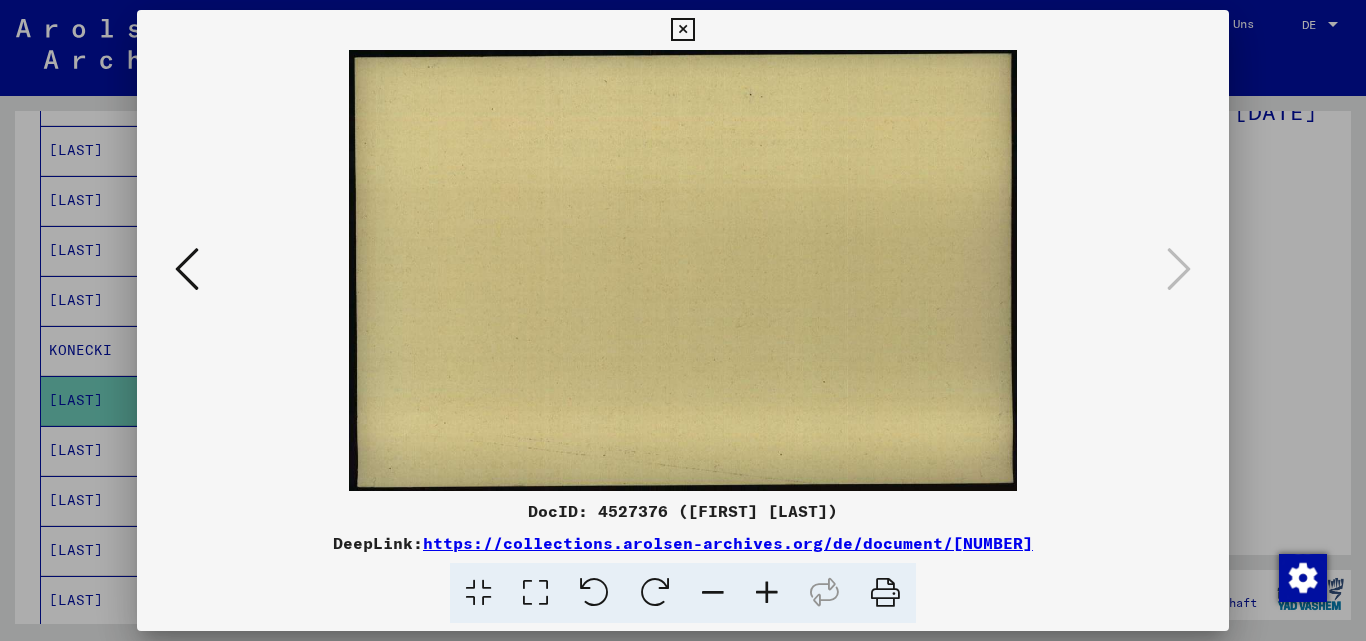 click at bounding box center (187, 269) 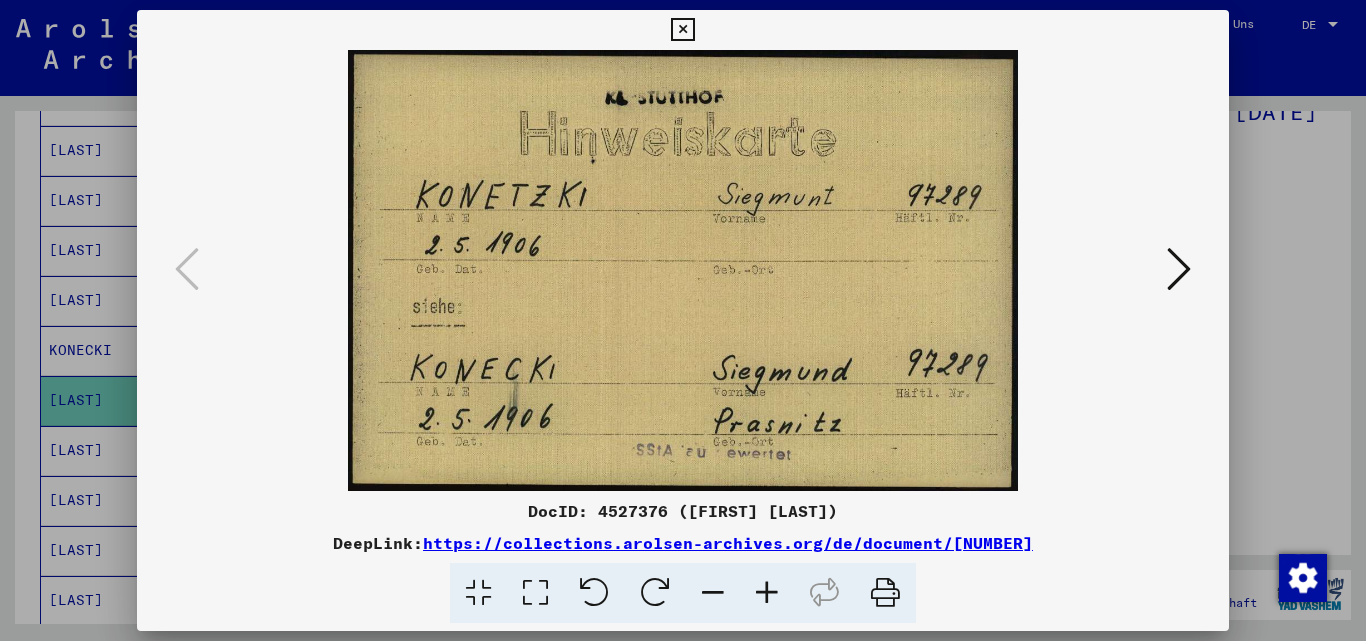 click at bounding box center [683, 320] 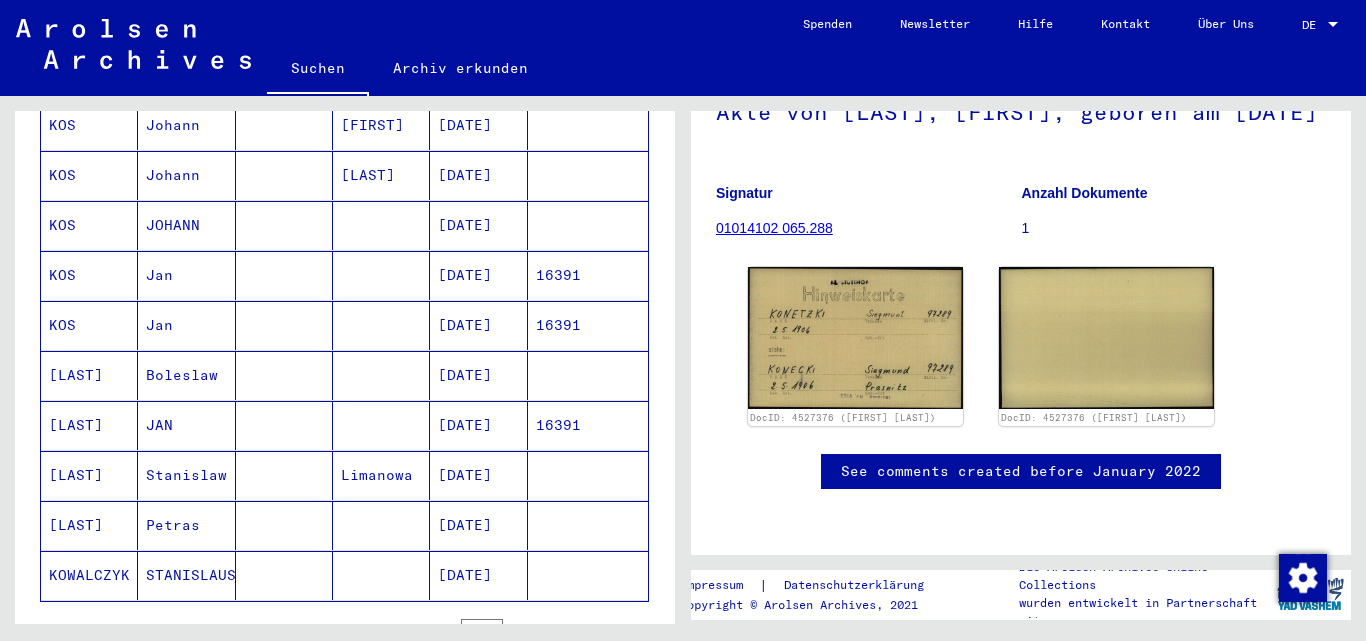 scroll, scrollTop: 1100, scrollLeft: 0, axis: vertical 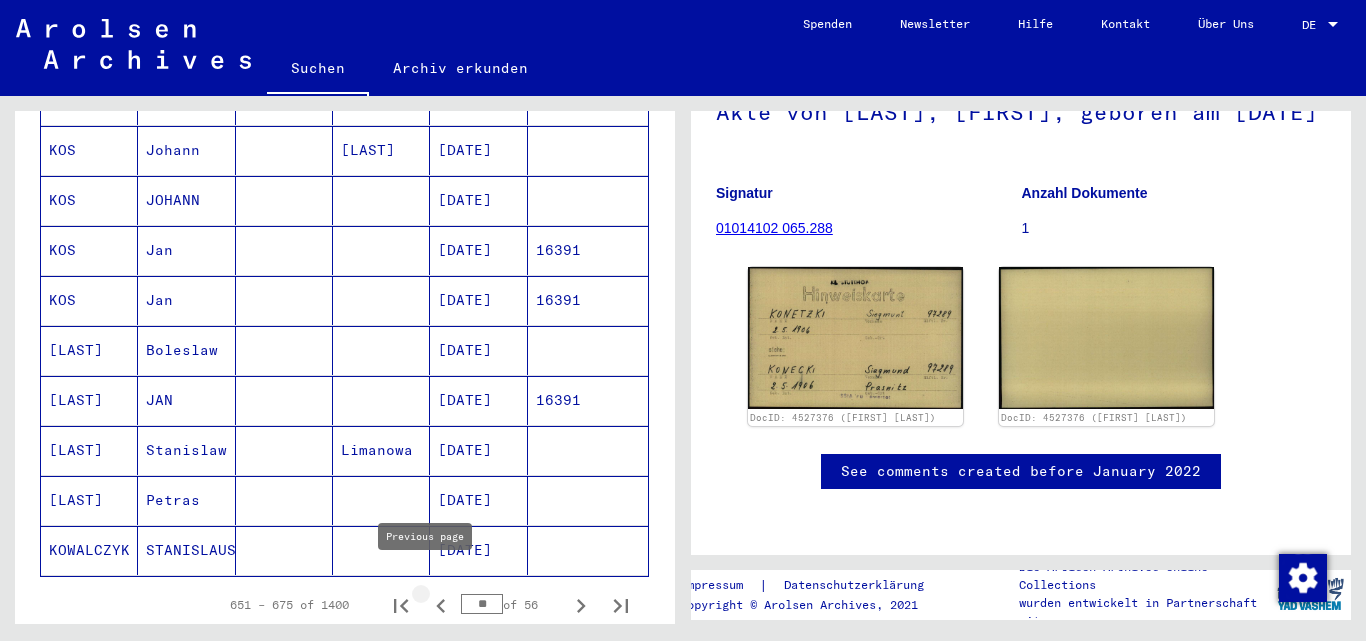 click 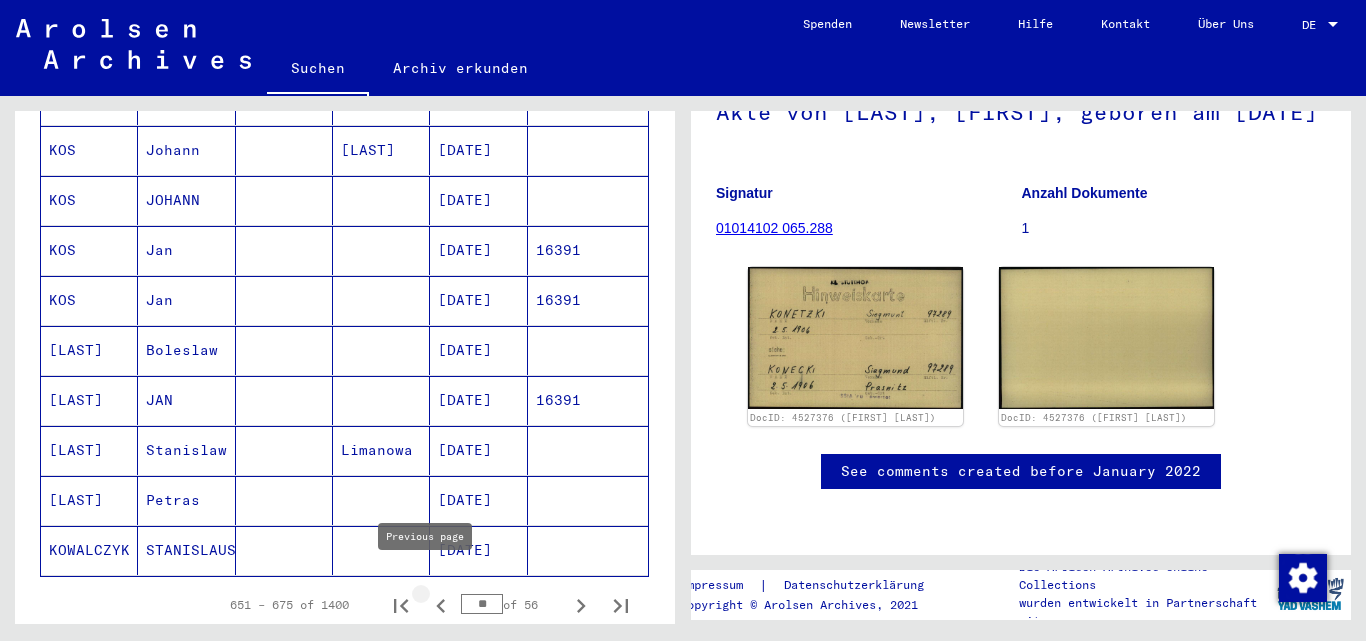 type on "**" 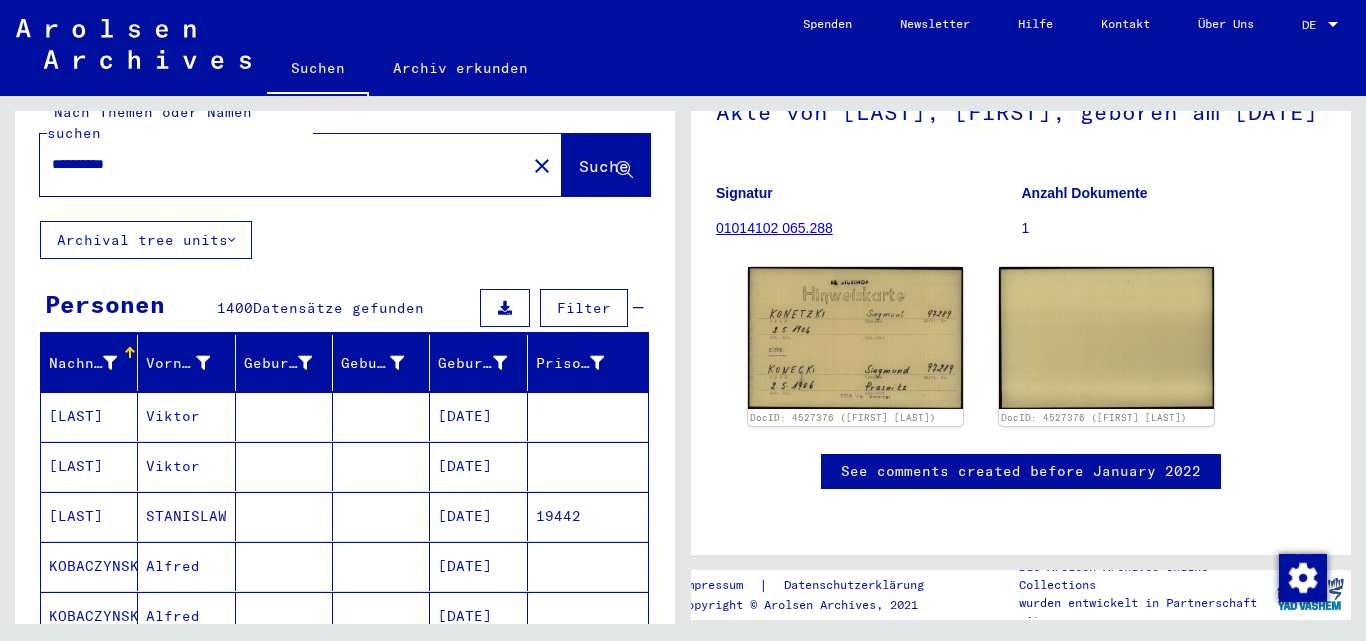 scroll, scrollTop: 0, scrollLeft: 0, axis: both 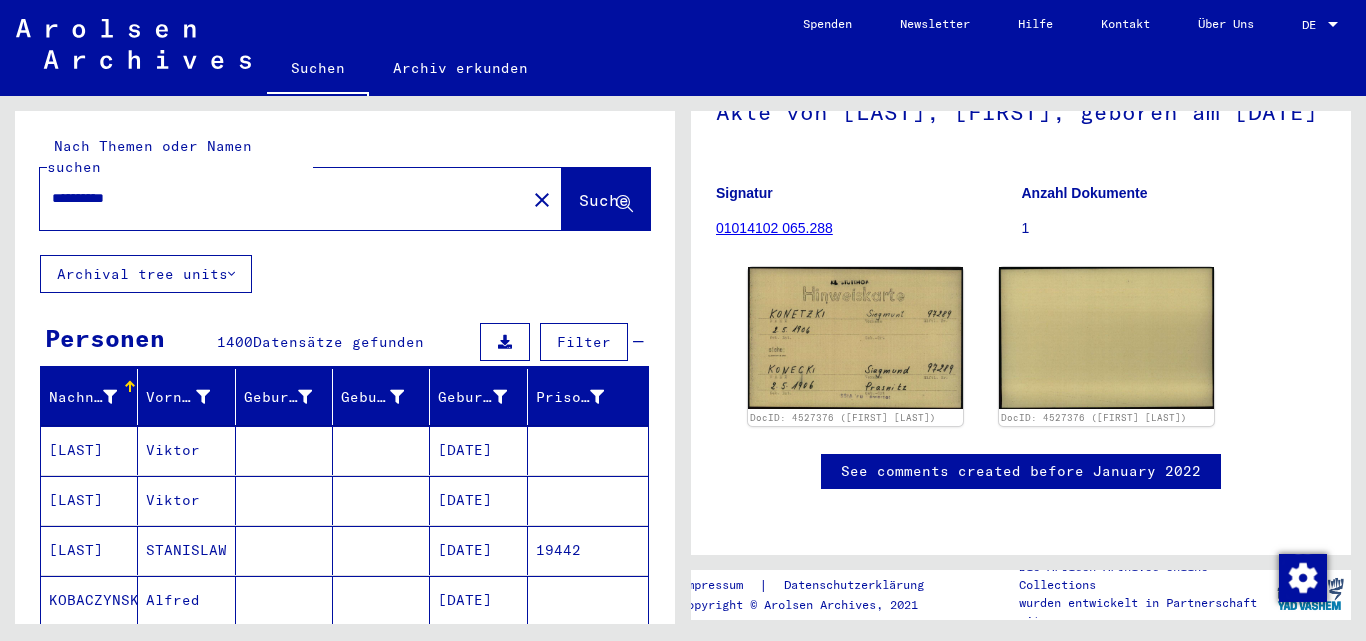 drag, startPoint x: 154, startPoint y: 184, endPoint x: -34, endPoint y: 197, distance: 188.44893 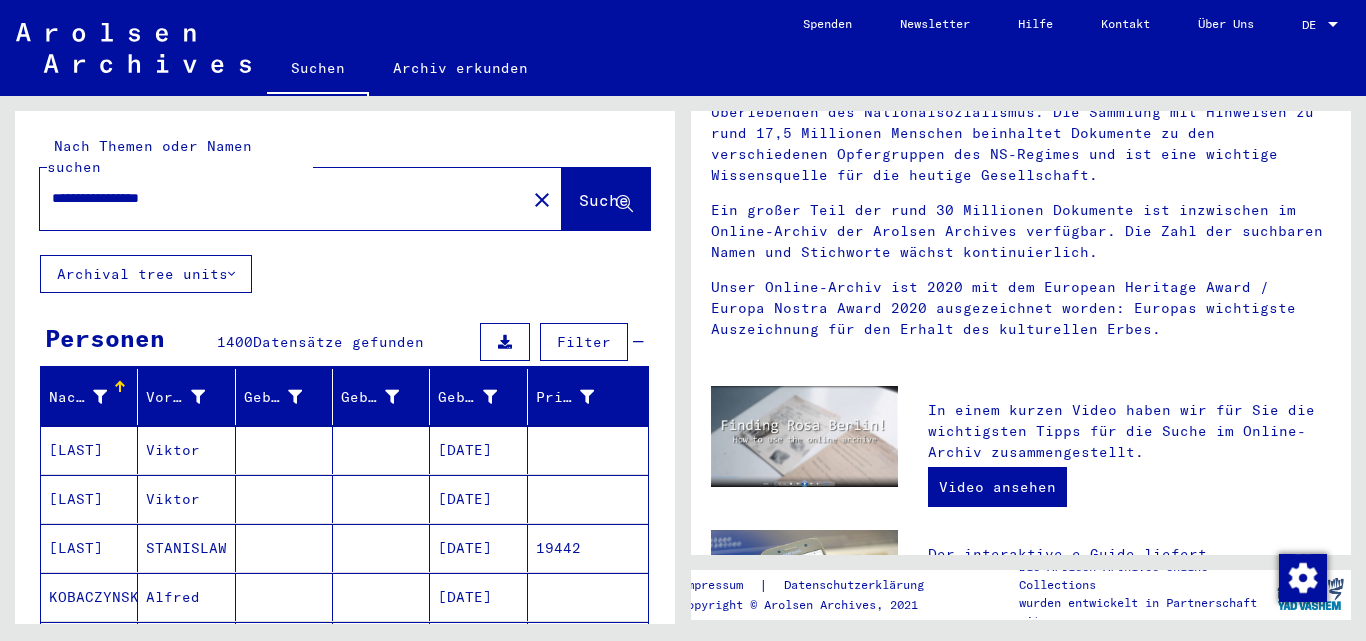 scroll, scrollTop: 0, scrollLeft: 0, axis: both 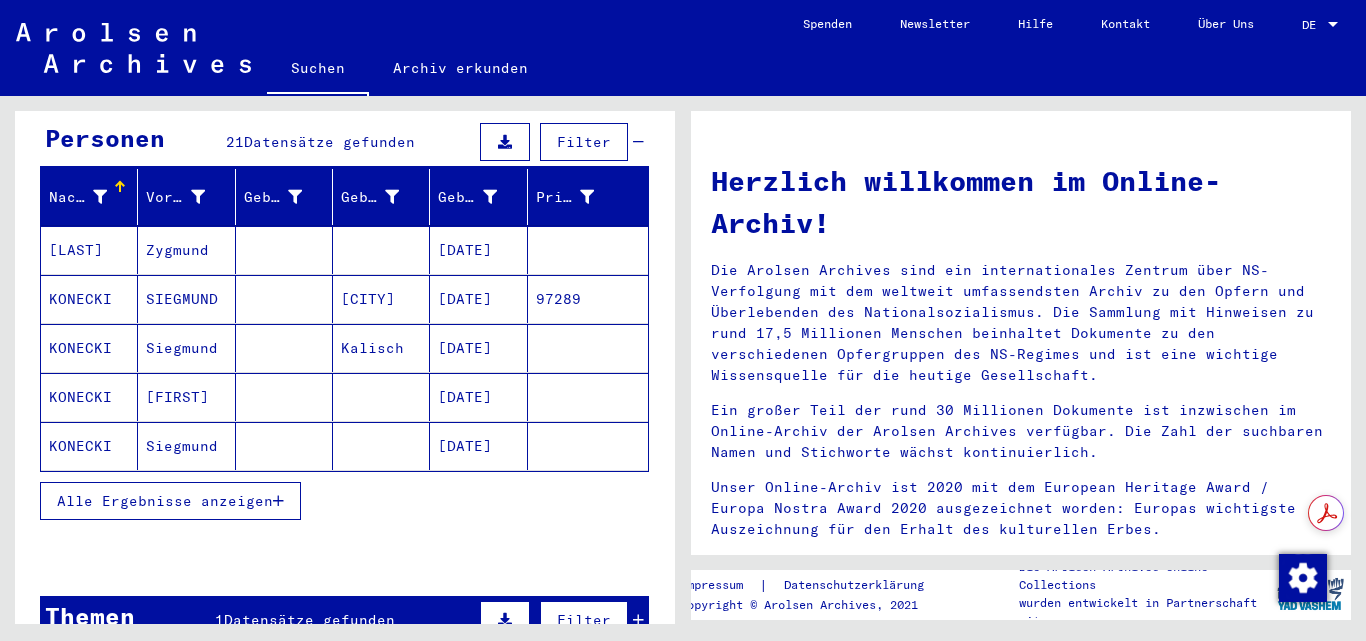 click on "Alle Ergebnisse anzeigen" at bounding box center [165, 501] 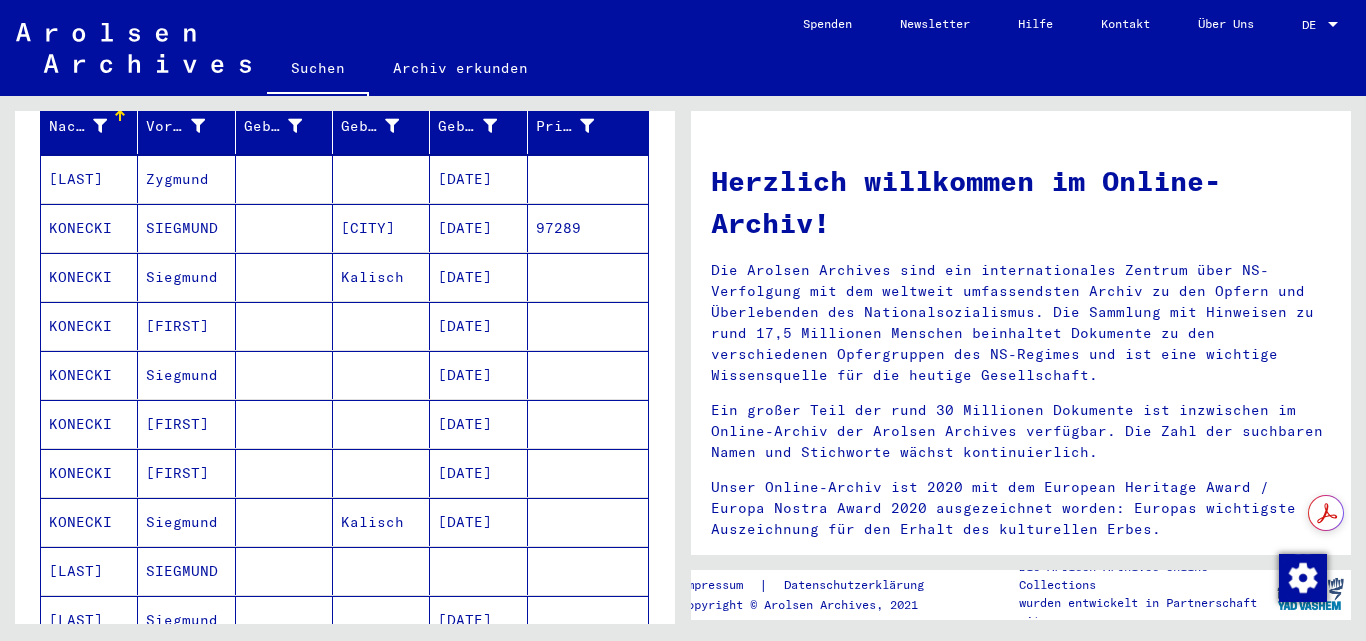 scroll, scrollTop: 300, scrollLeft: 0, axis: vertical 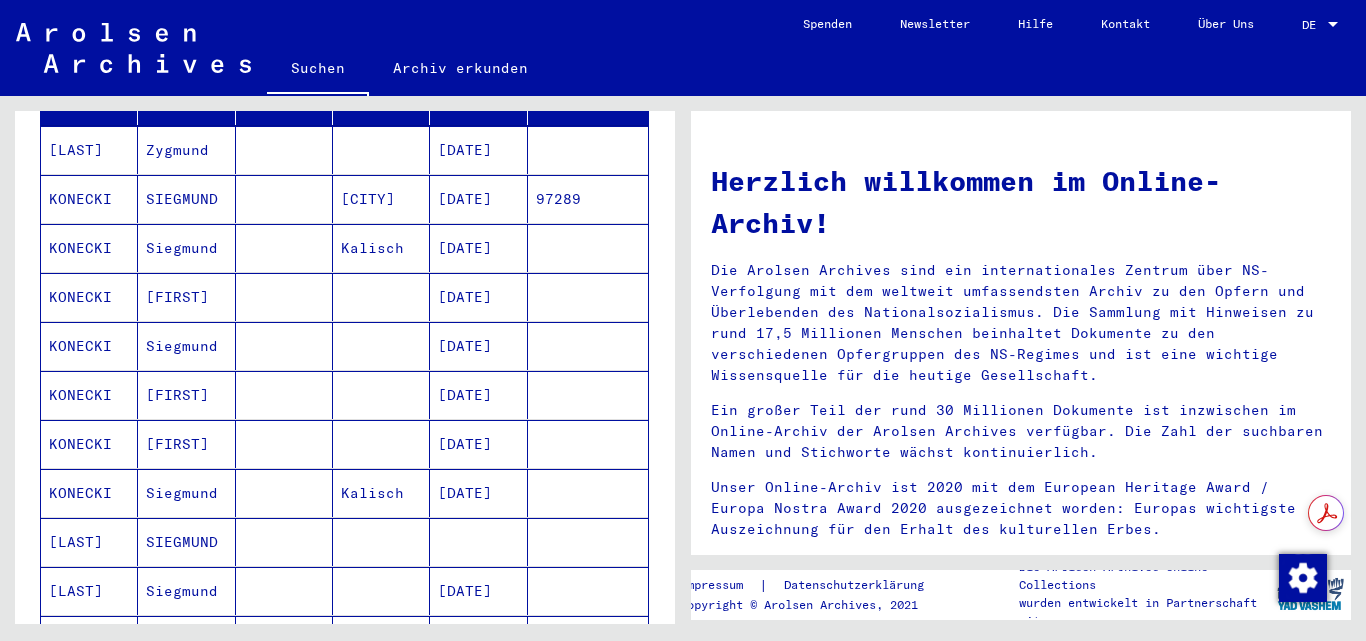 click on "SIEGMUND" at bounding box center (186, 591) 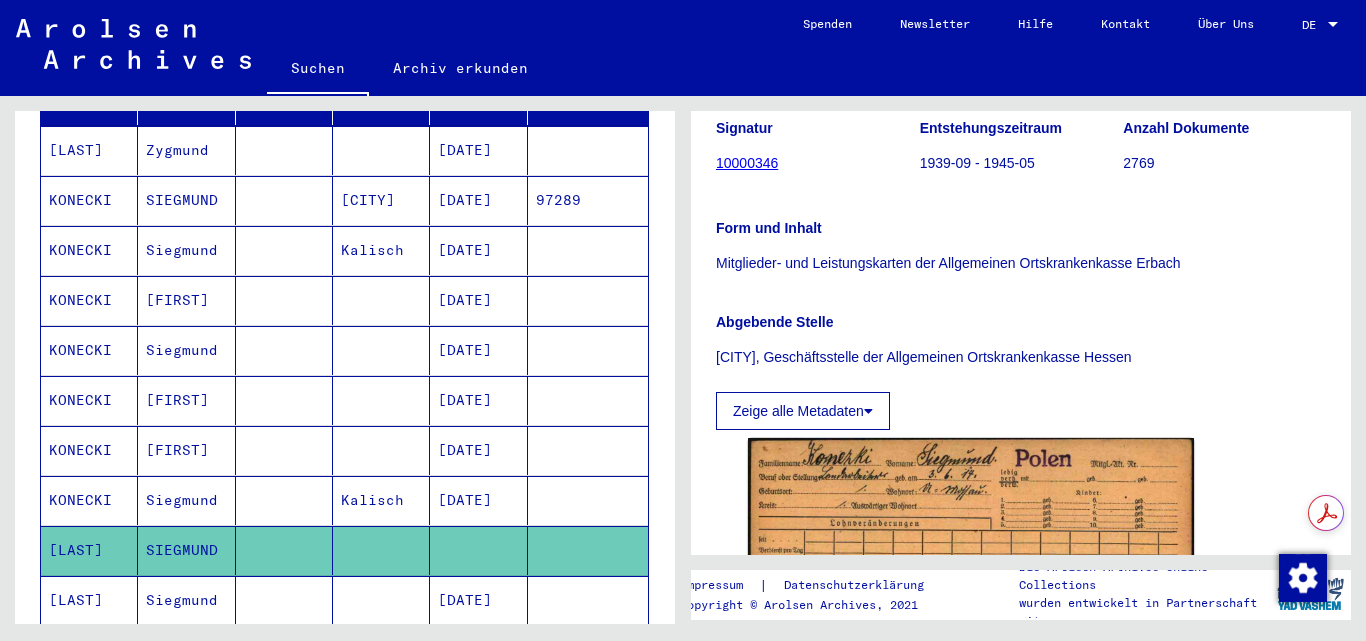 scroll, scrollTop: 400, scrollLeft: 0, axis: vertical 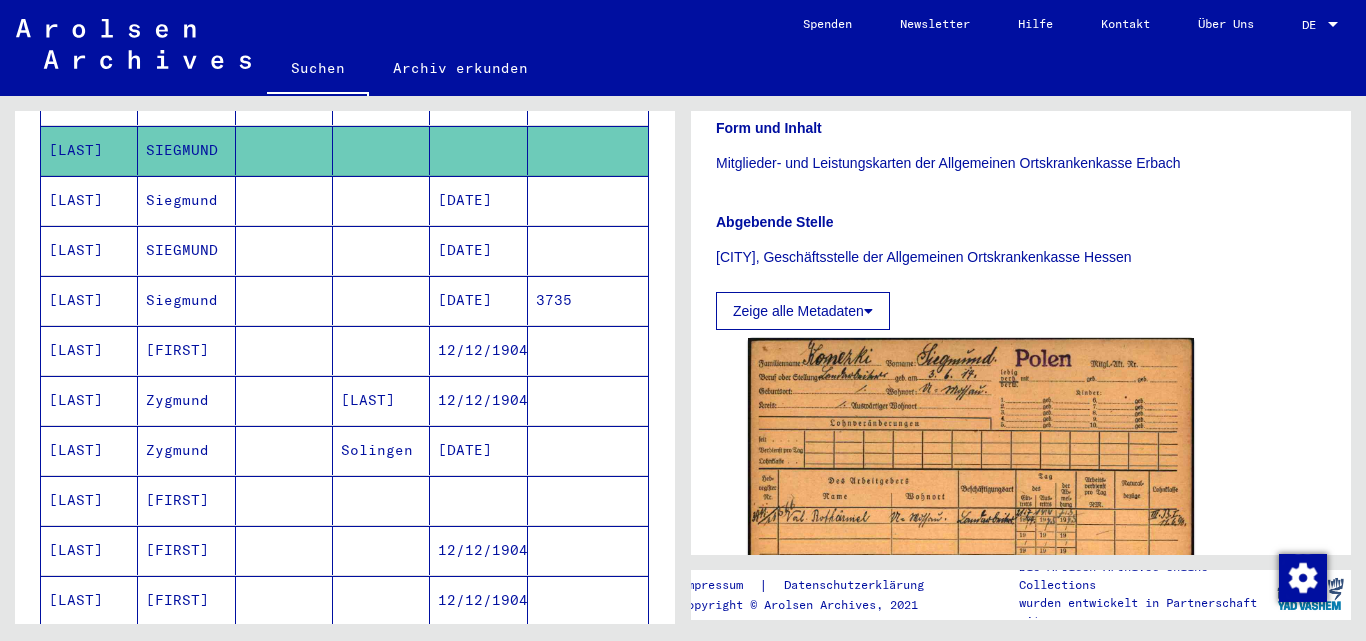 click at bounding box center [284, 550] 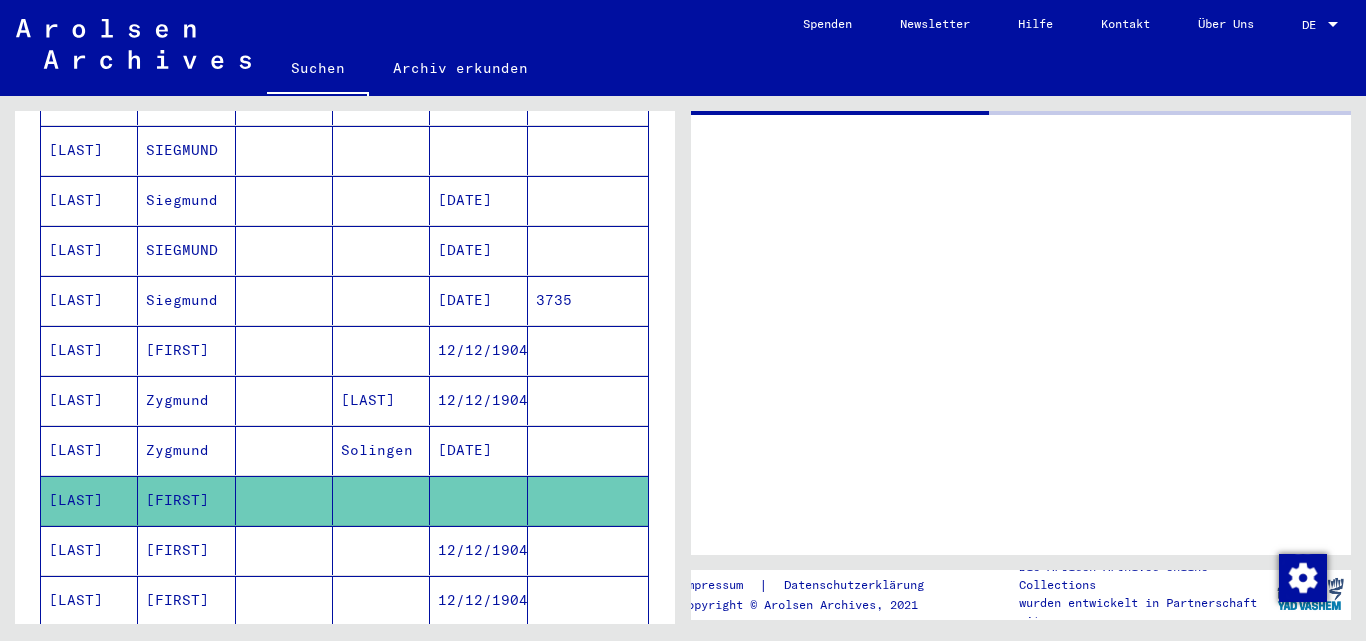 scroll, scrollTop: 0, scrollLeft: 0, axis: both 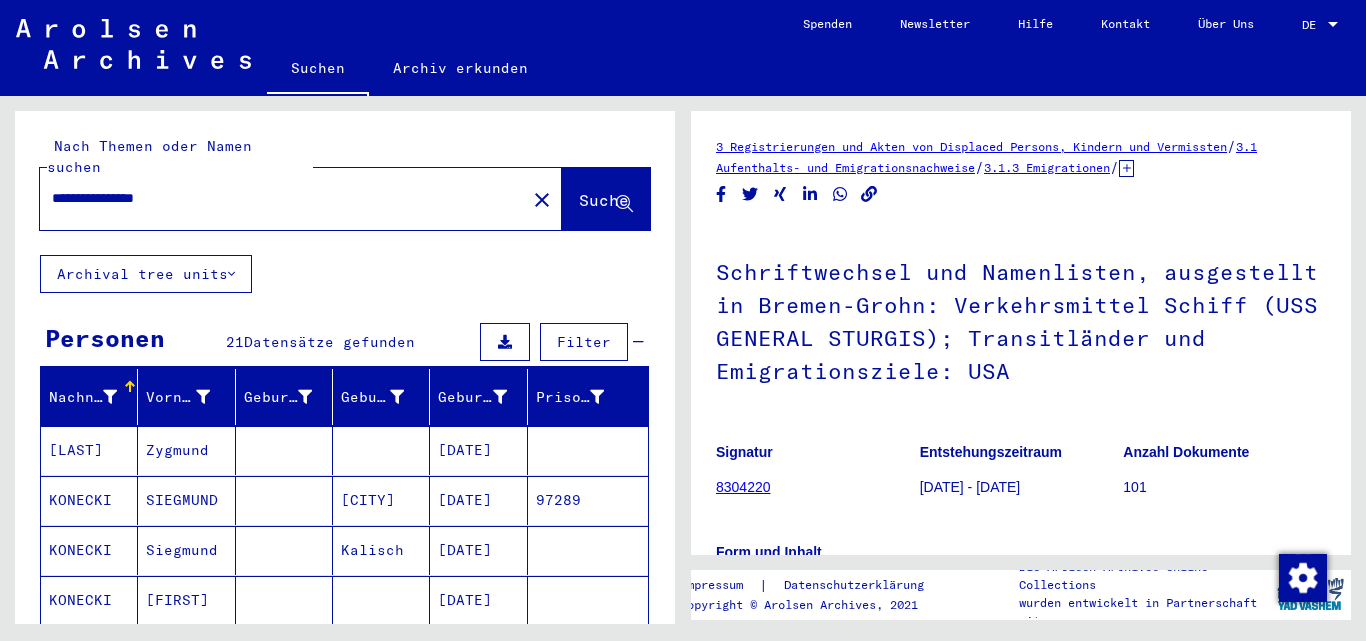 click on "[CITY]" at bounding box center [381, 550] 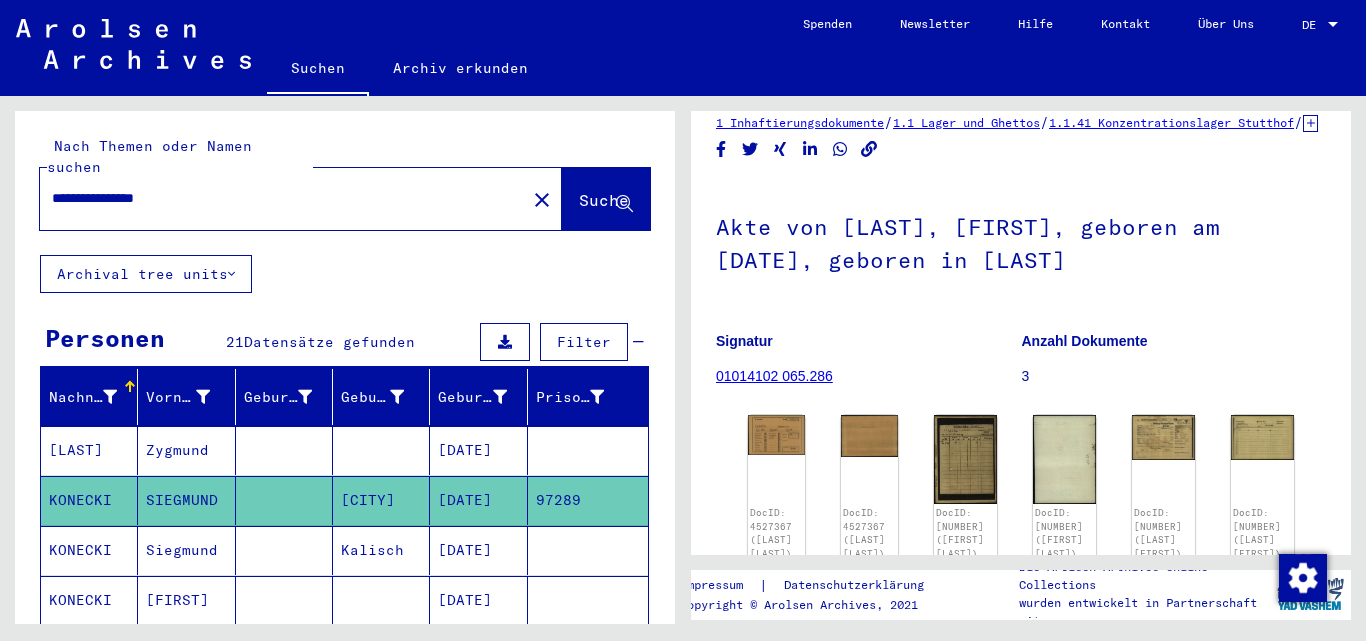 scroll, scrollTop: 207, scrollLeft: 0, axis: vertical 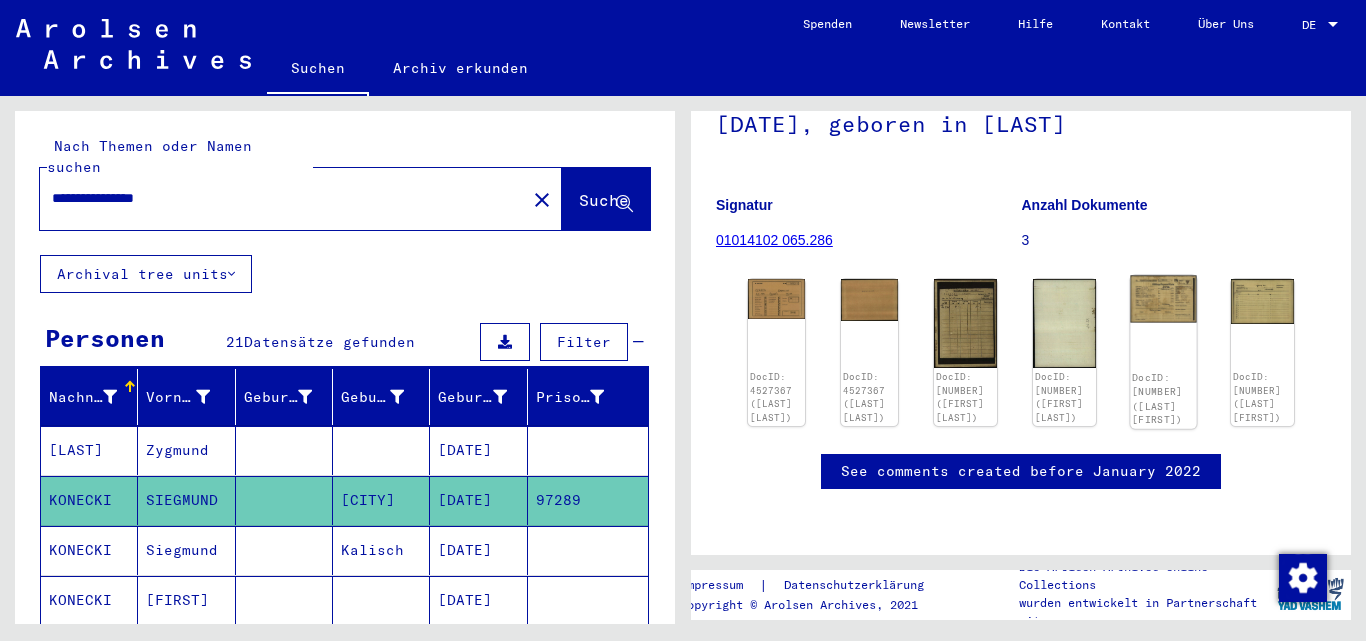 click 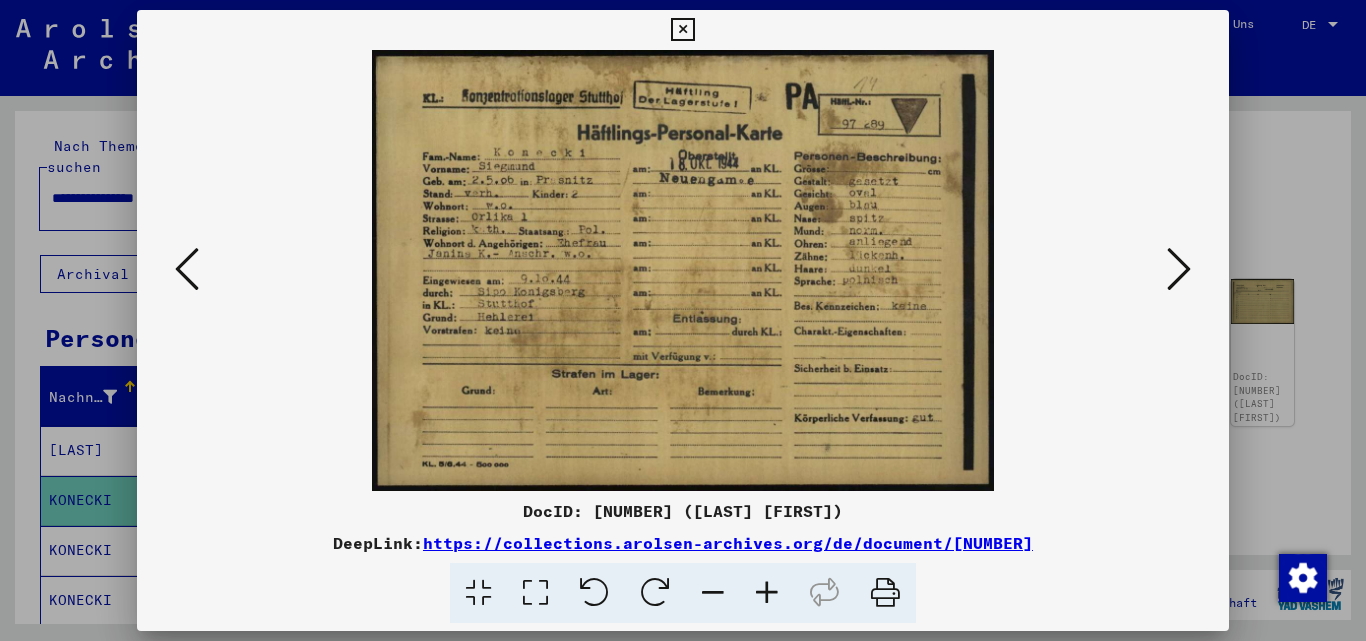 click at bounding box center (767, 593) 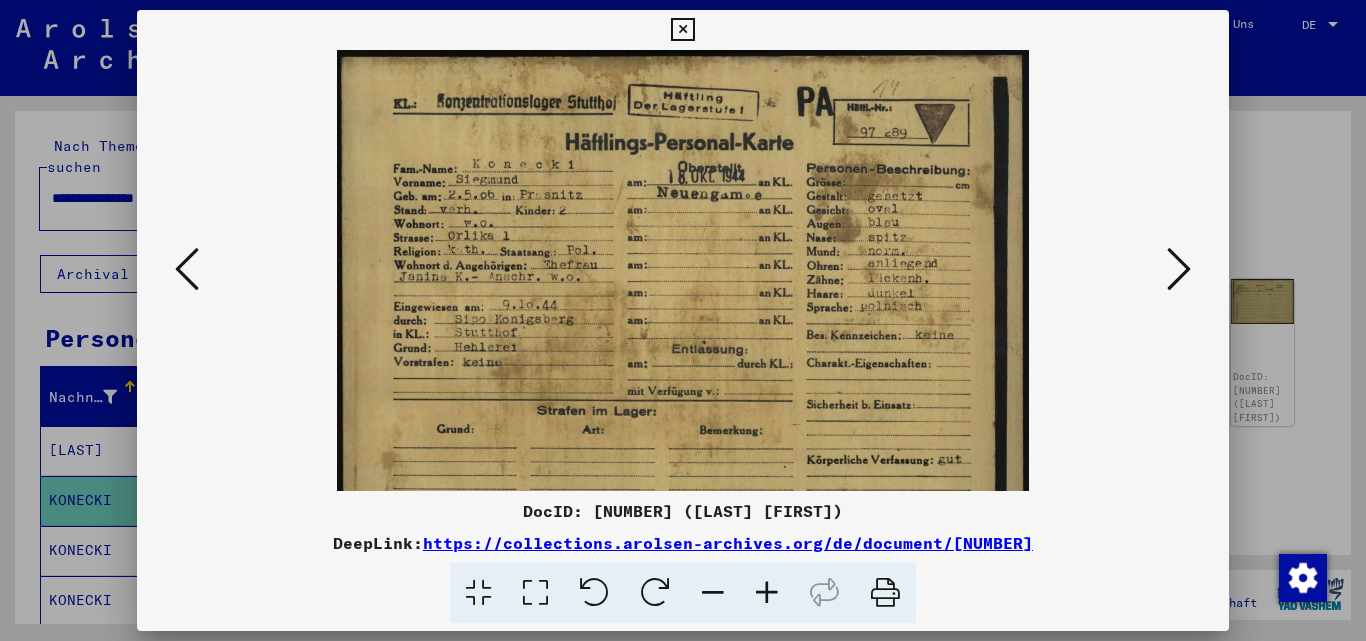 click at bounding box center [767, 593] 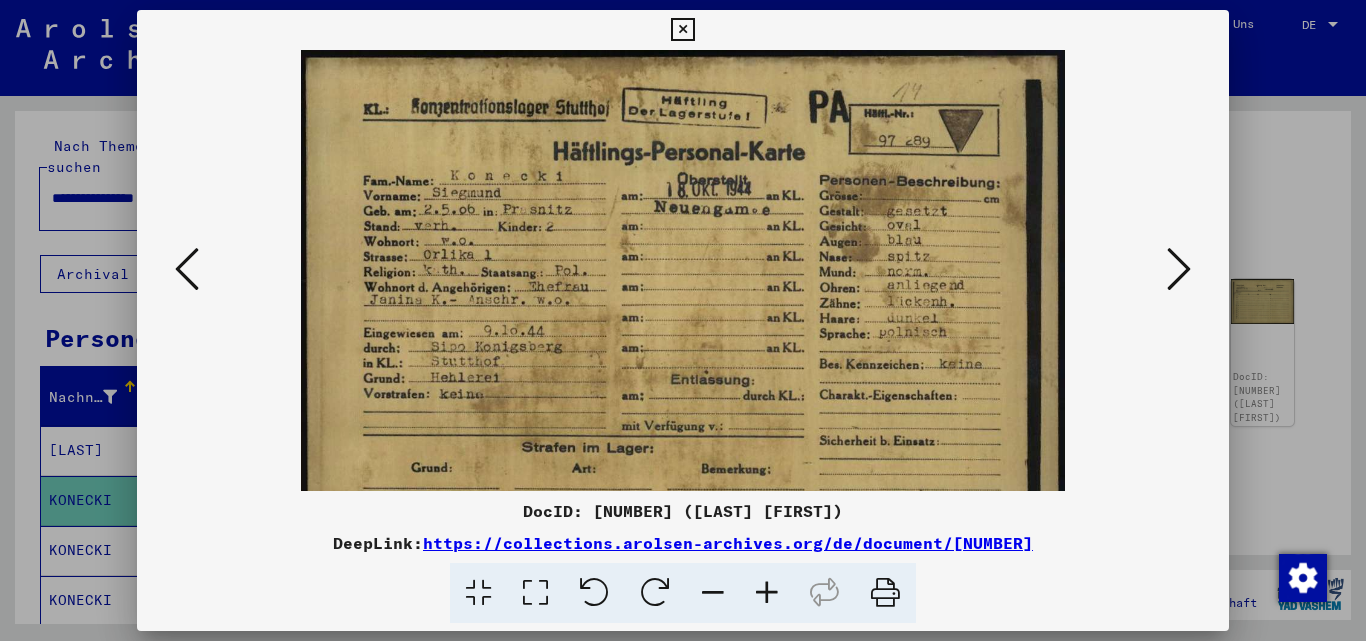 click at bounding box center [767, 593] 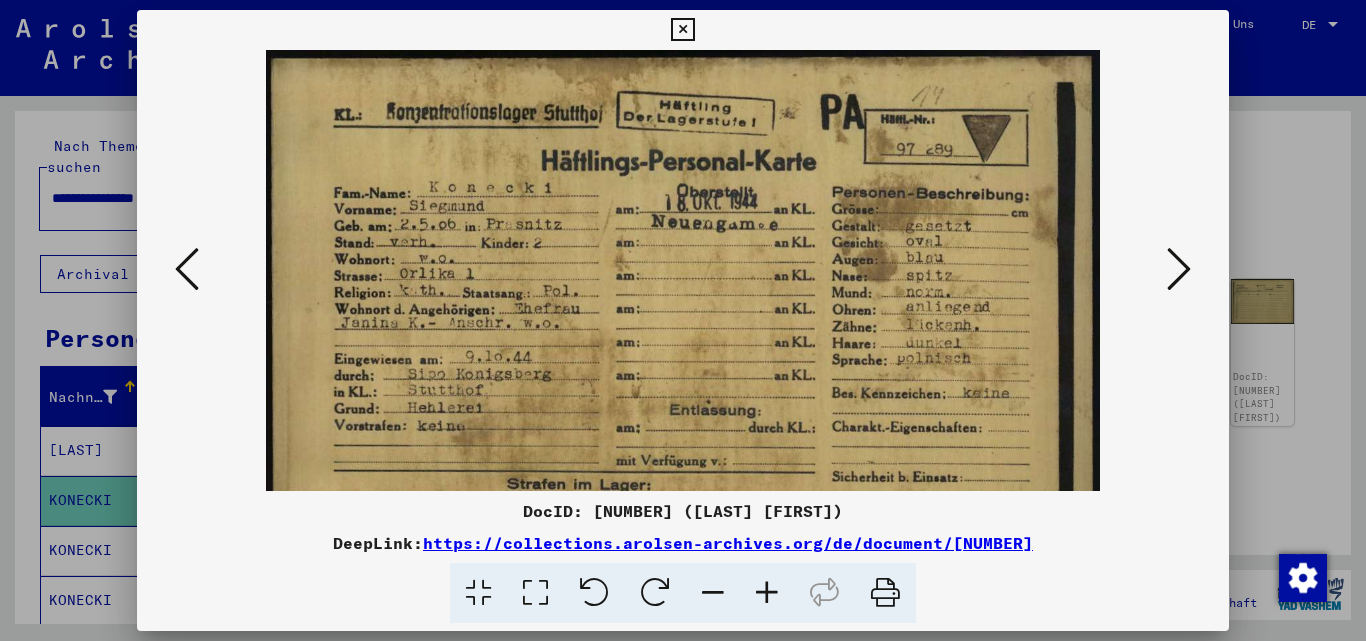 click at bounding box center (767, 593) 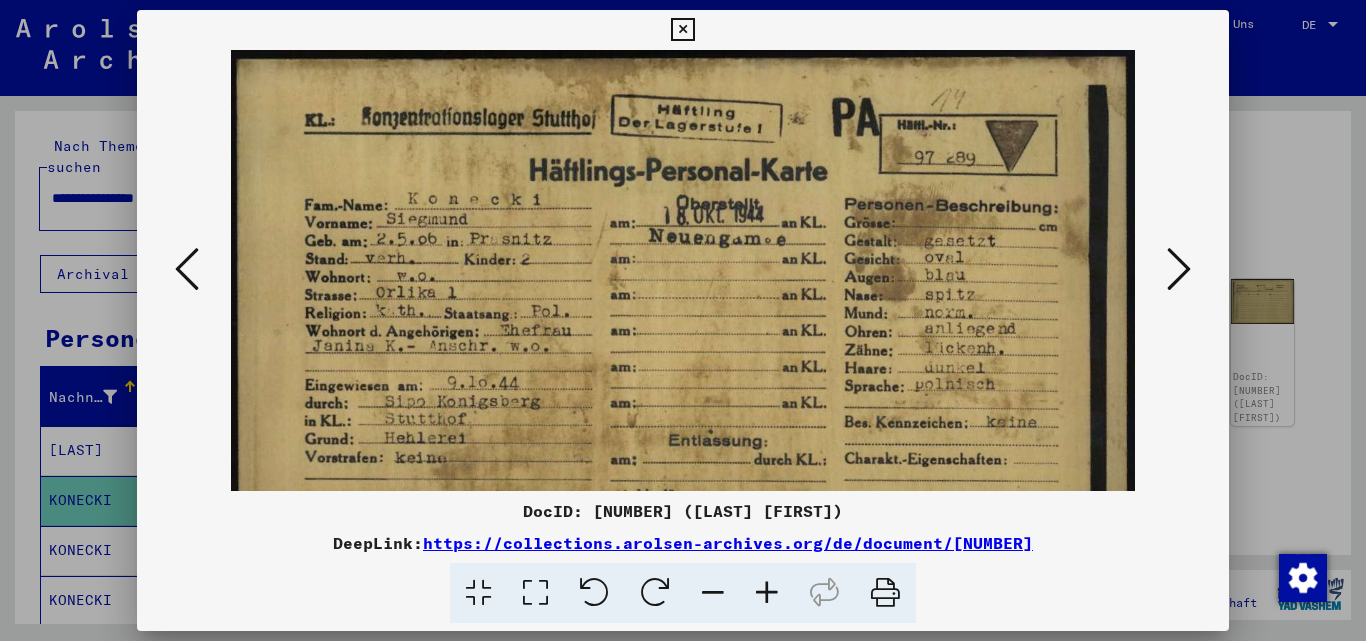 click at bounding box center (767, 593) 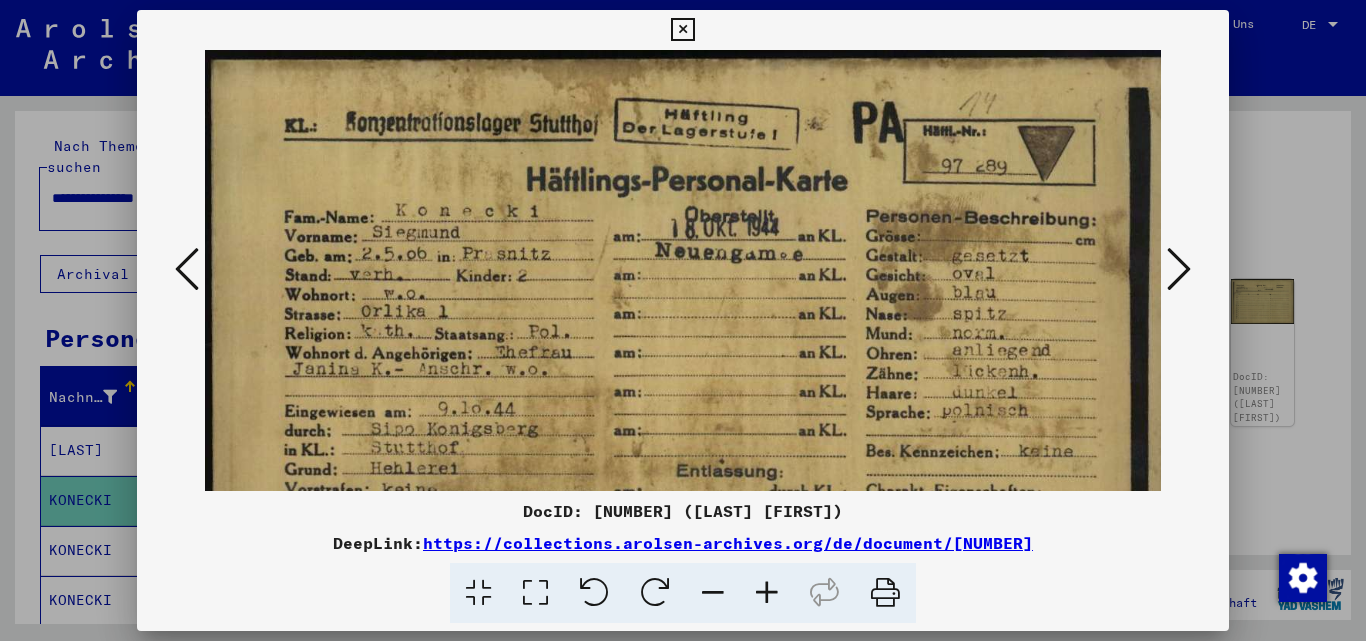 click at bounding box center (767, 593) 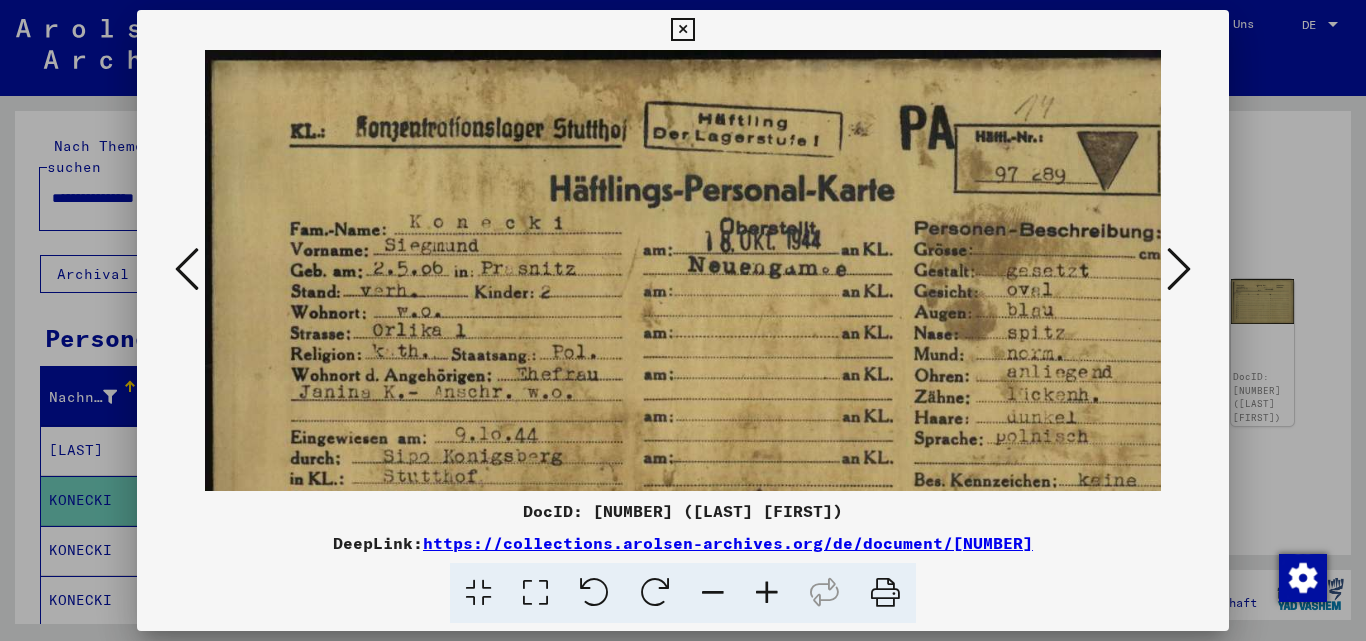 click at bounding box center [767, 593] 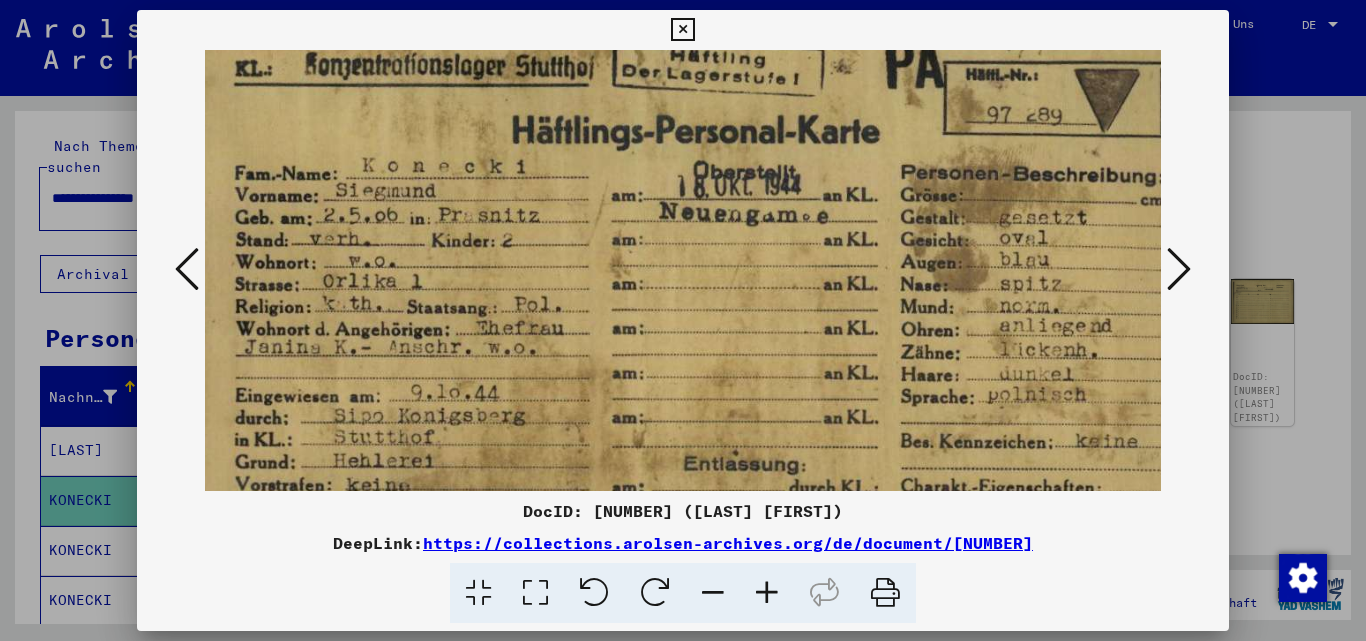 scroll, scrollTop: 73, scrollLeft: 67, axis: both 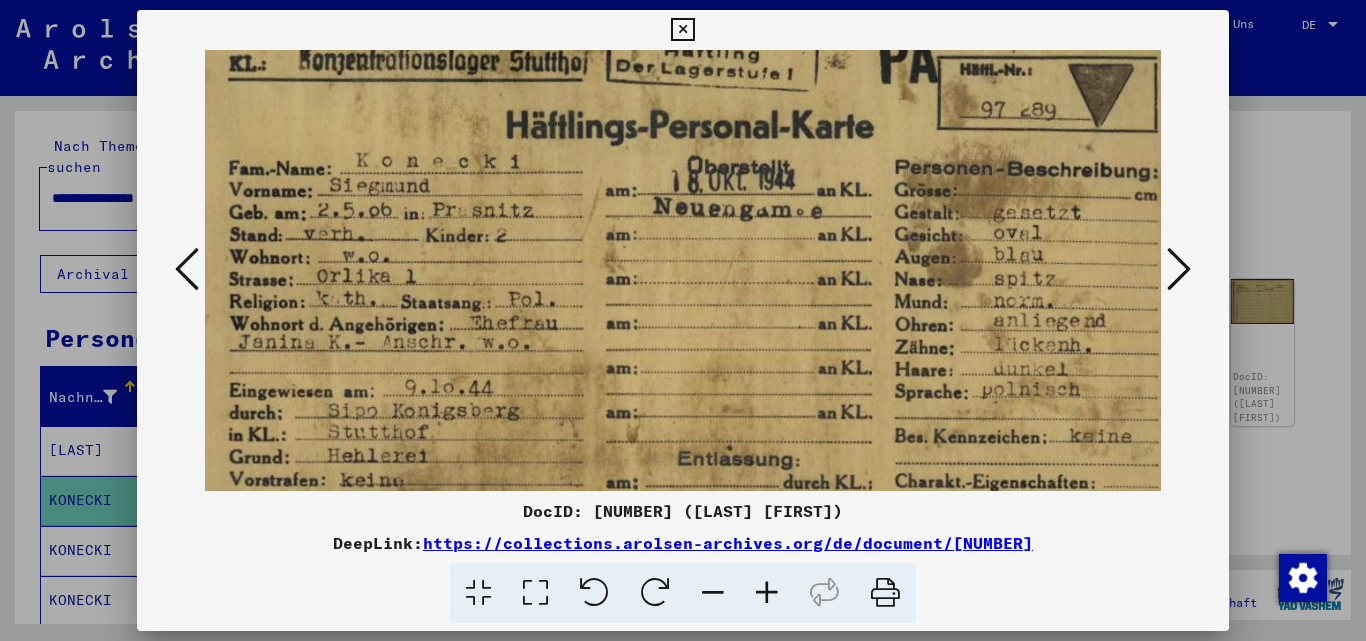 drag, startPoint x: 689, startPoint y: 345, endPoint x: 629, endPoint y: 272, distance: 94.493385 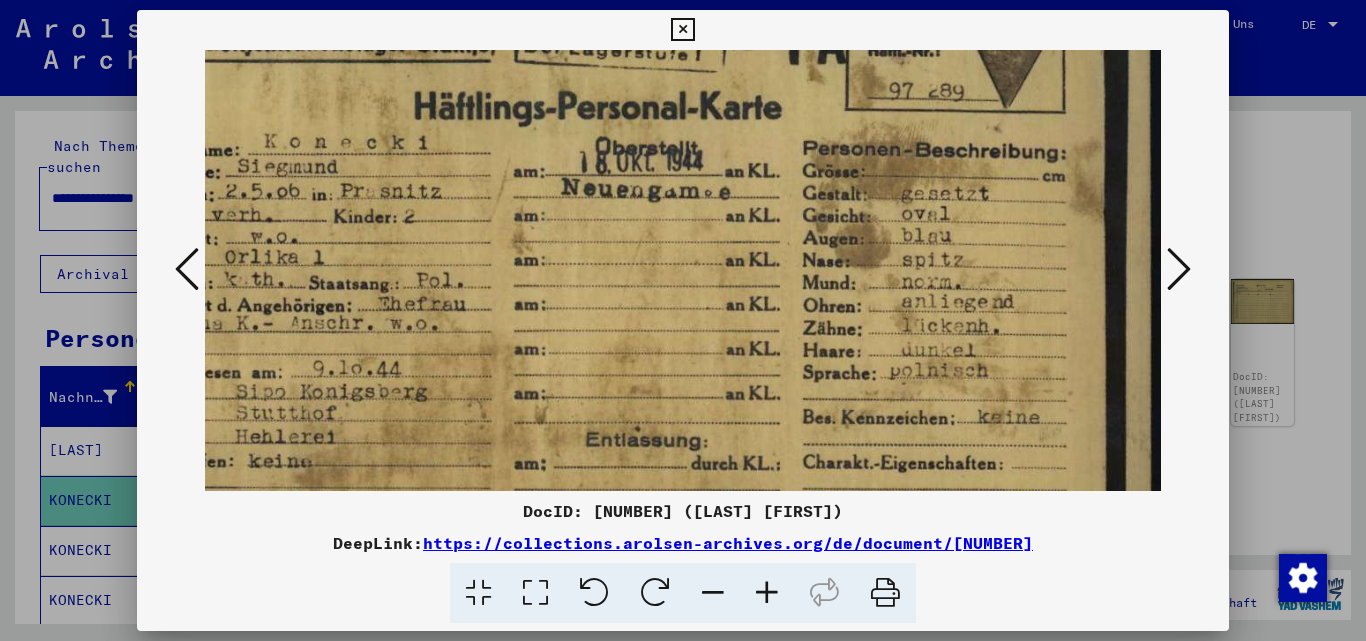 scroll, scrollTop: 96, scrollLeft: 159, axis: both 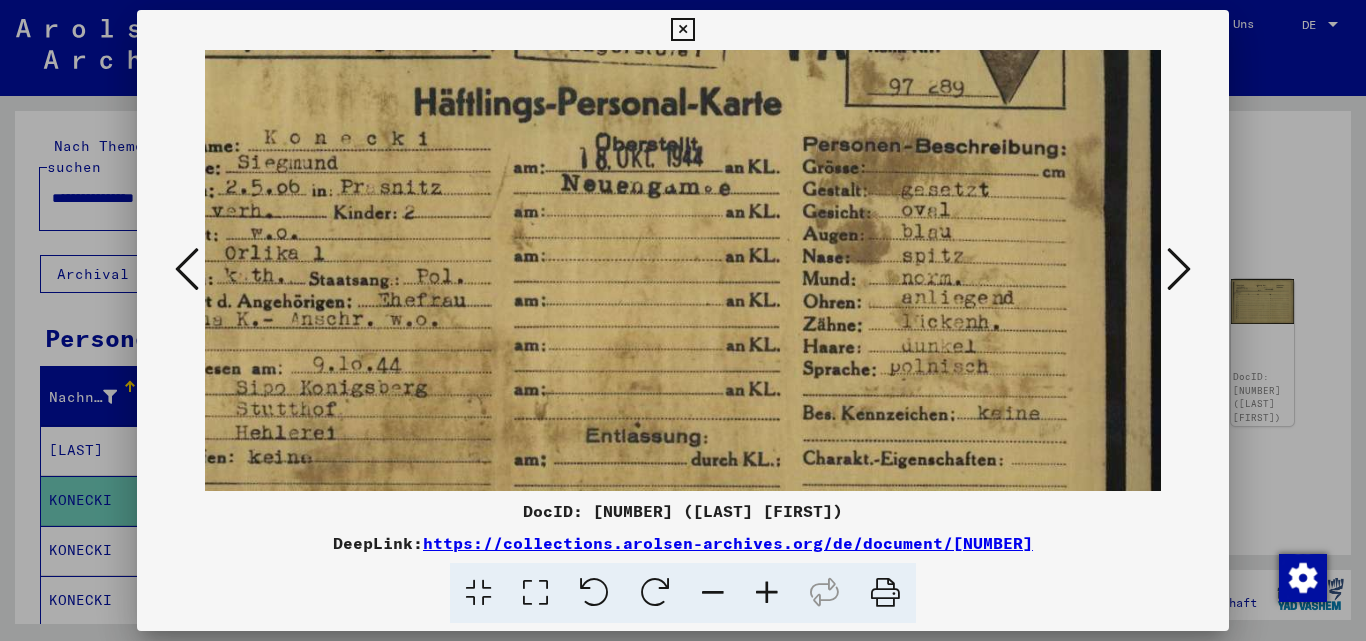 drag, startPoint x: 770, startPoint y: 320, endPoint x: 559, endPoint y: 293, distance: 212.72047 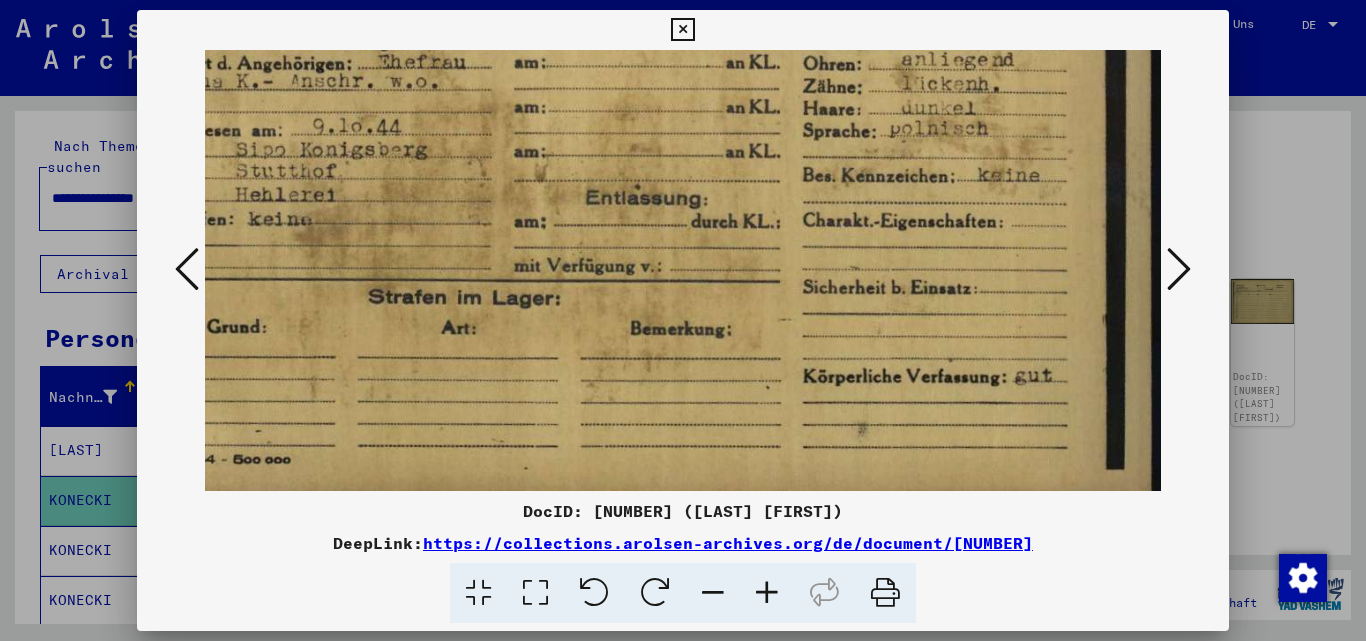 scroll, scrollTop: 338, scrollLeft: 159, axis: both 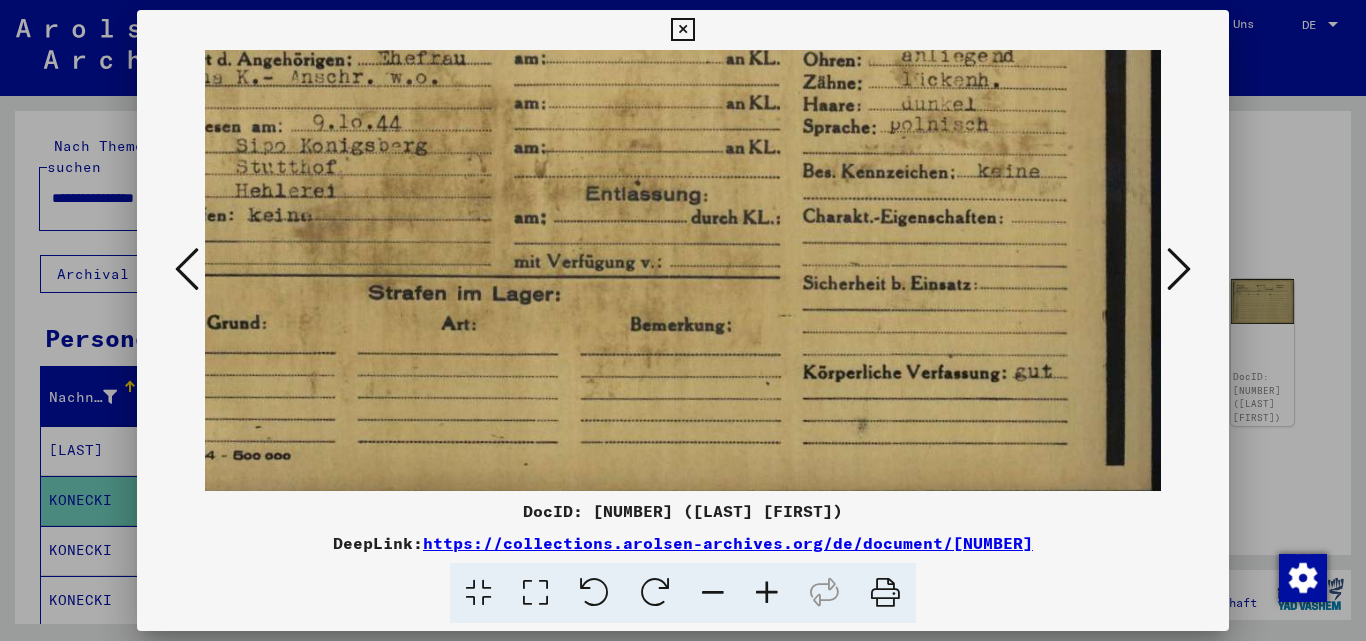 drag, startPoint x: 559, startPoint y: 293, endPoint x: 542, endPoint y: 51, distance: 242.59637 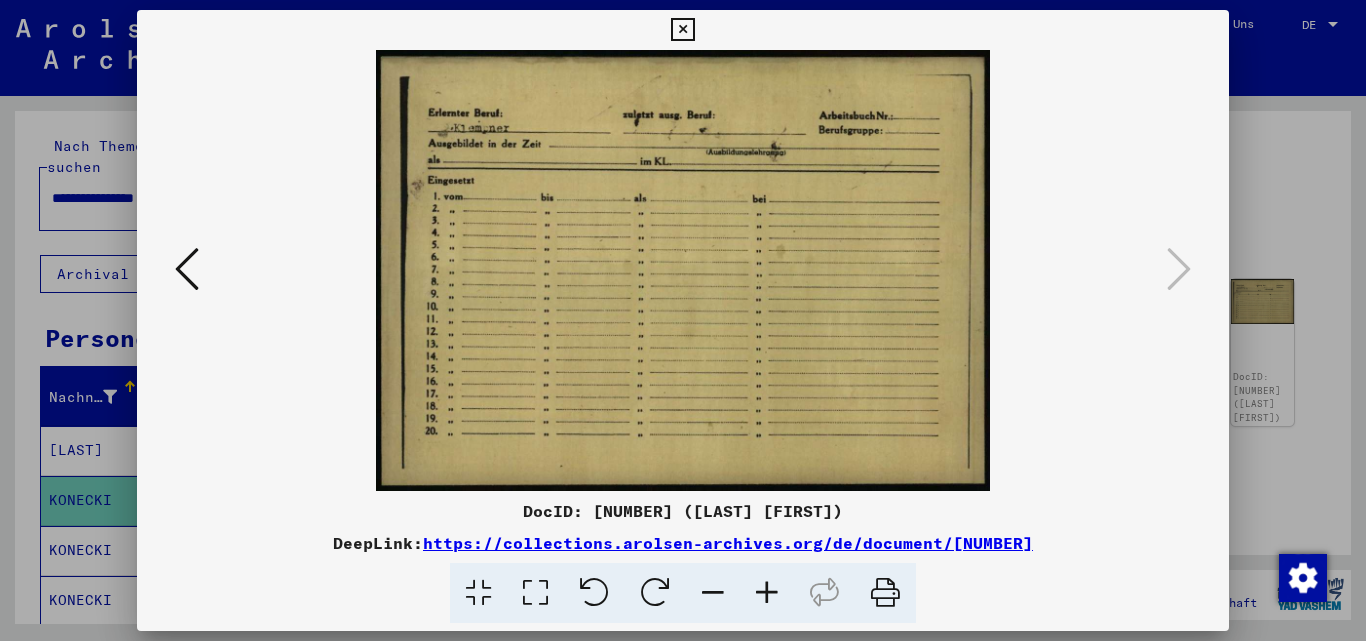click at bounding box center (683, 320) 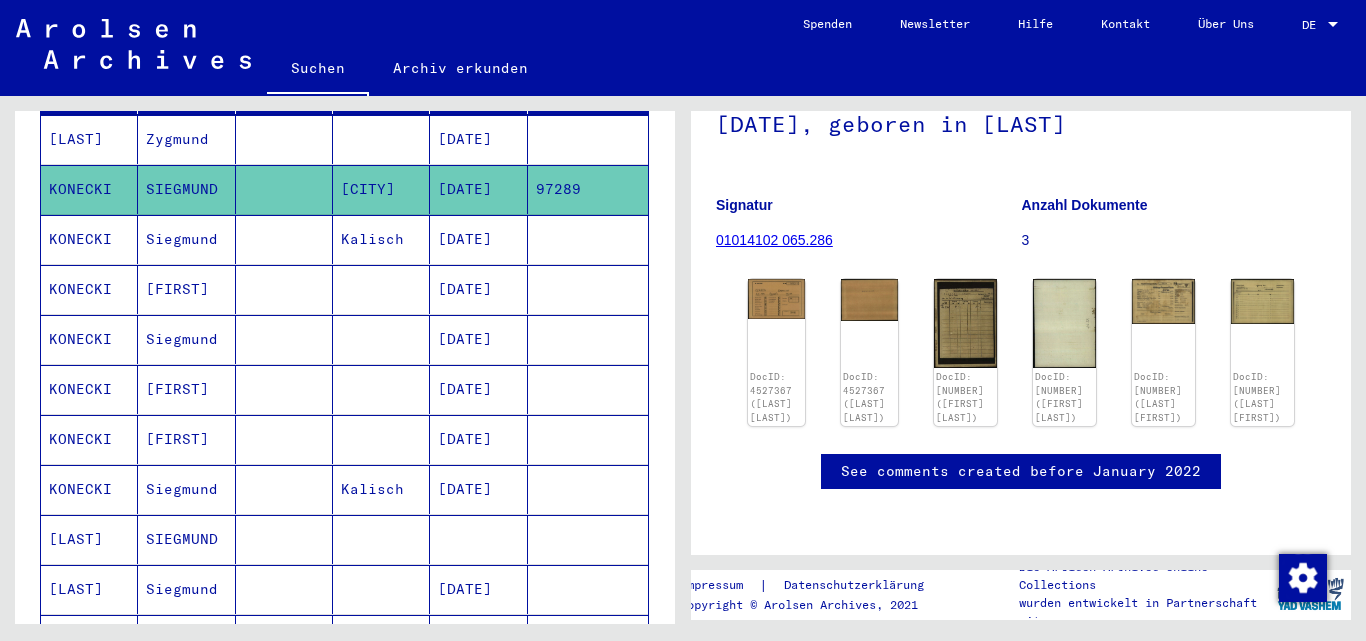 scroll, scrollTop: 400, scrollLeft: 0, axis: vertical 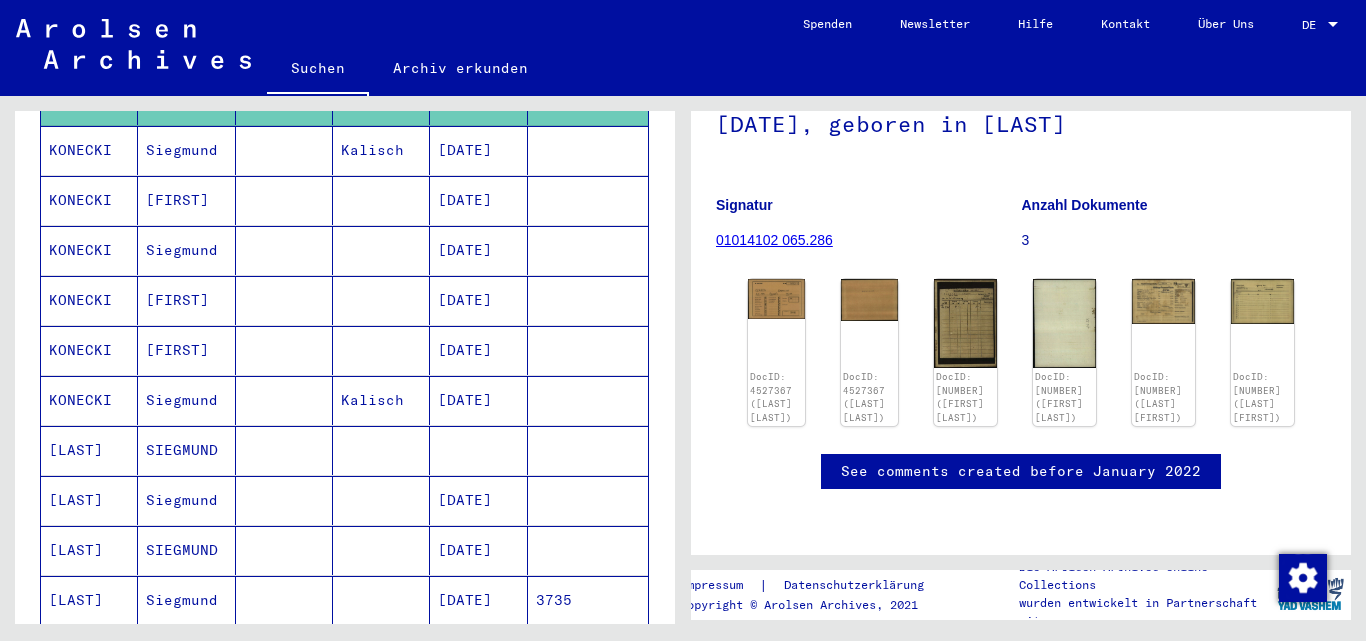 click at bounding box center [284, 500] 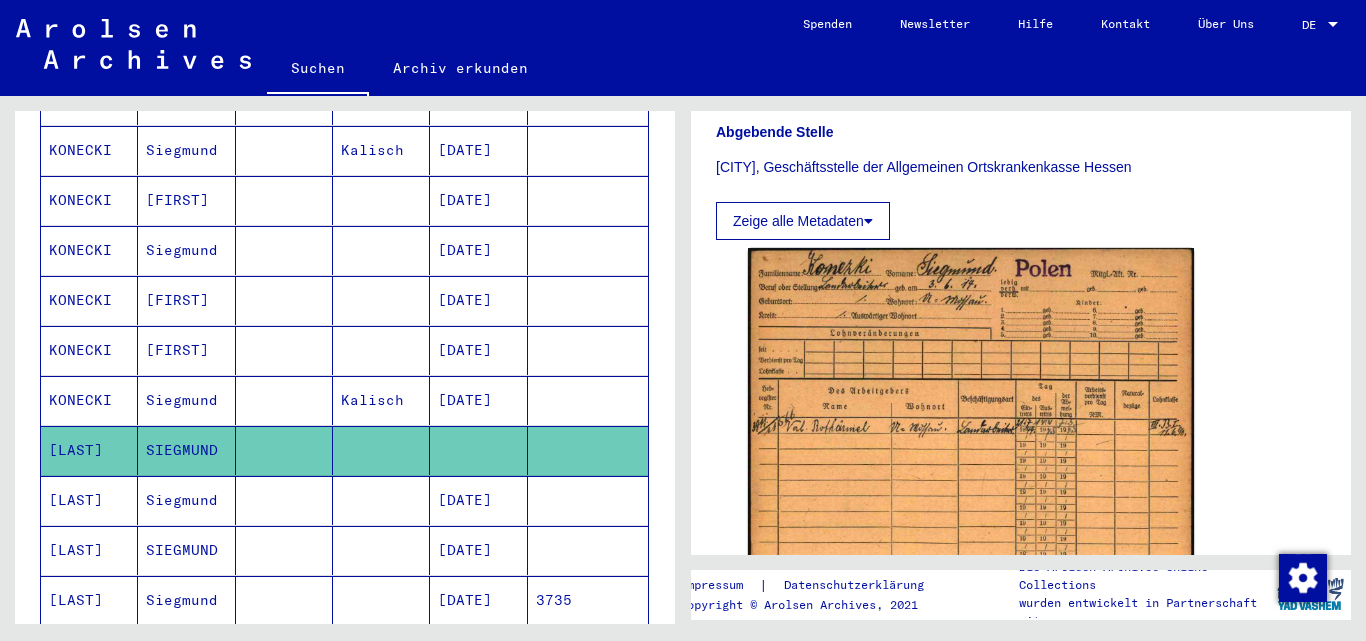 scroll, scrollTop: 500, scrollLeft: 0, axis: vertical 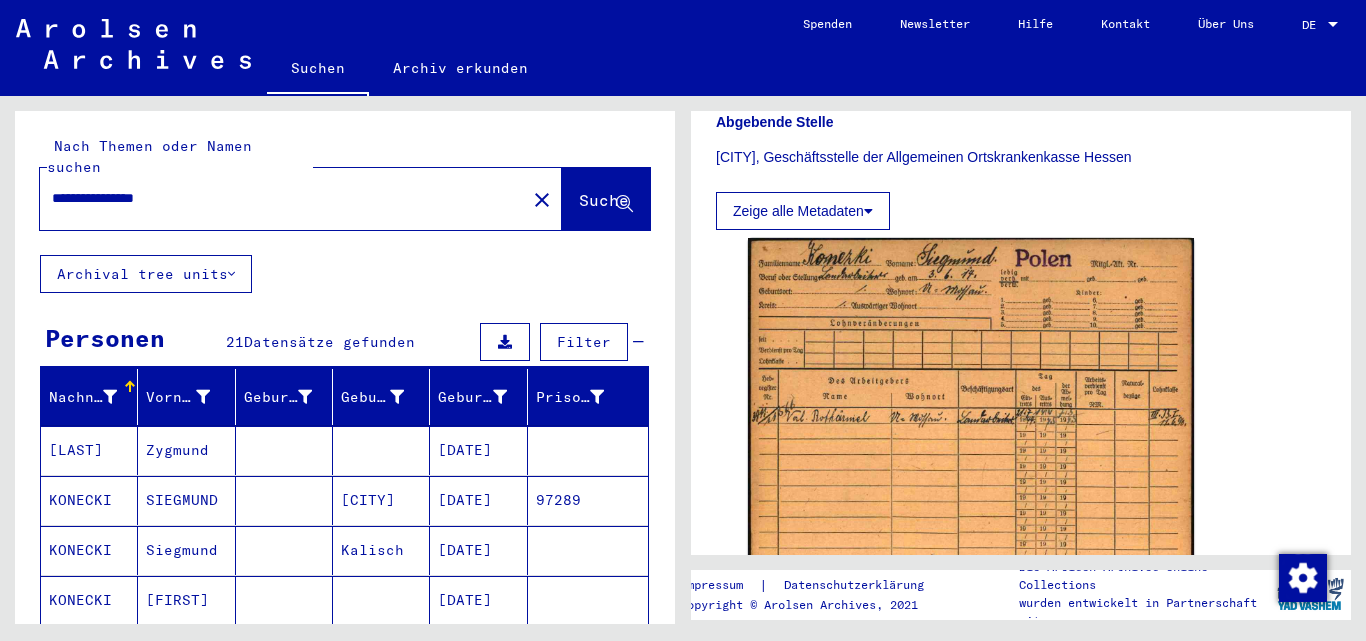 click on "**********" at bounding box center [283, 198] 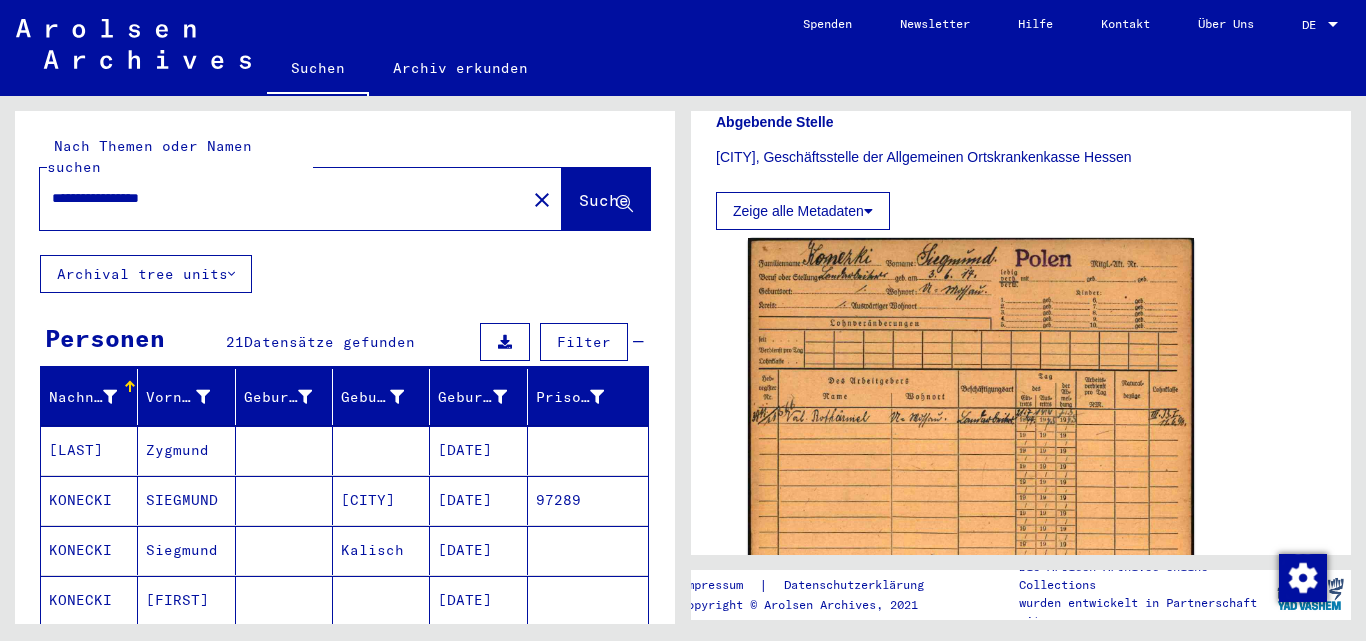 type on "**********" 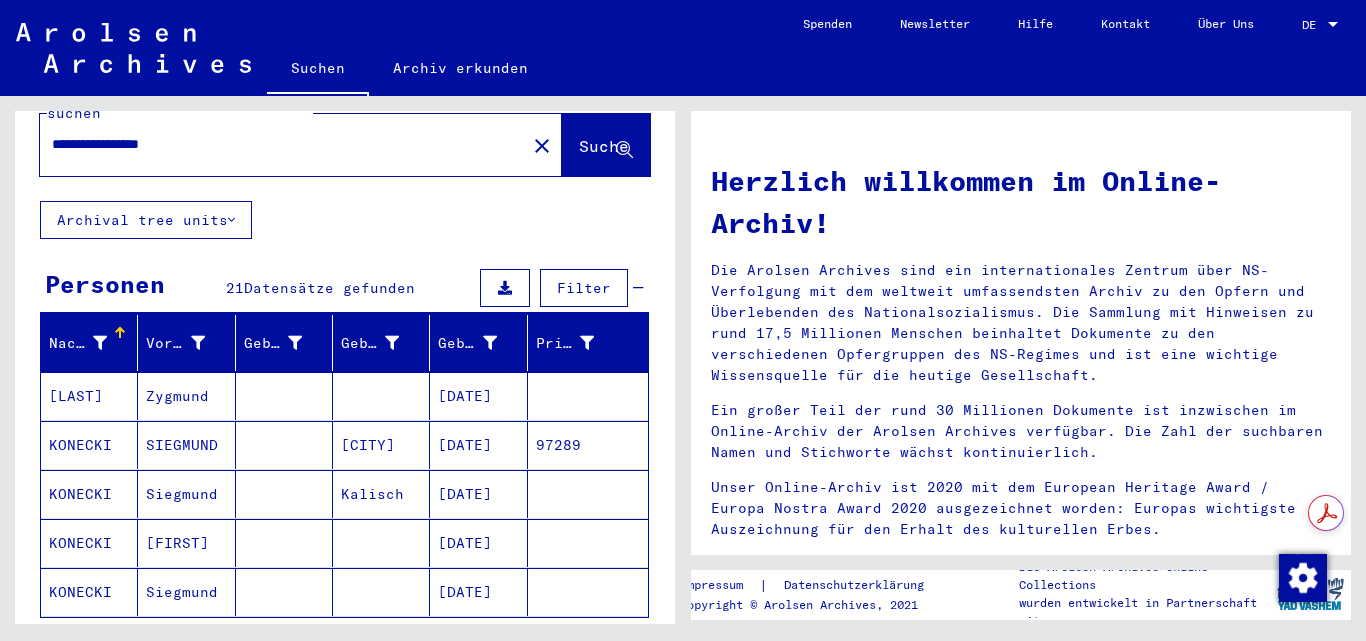 scroll, scrollTop: 100, scrollLeft: 0, axis: vertical 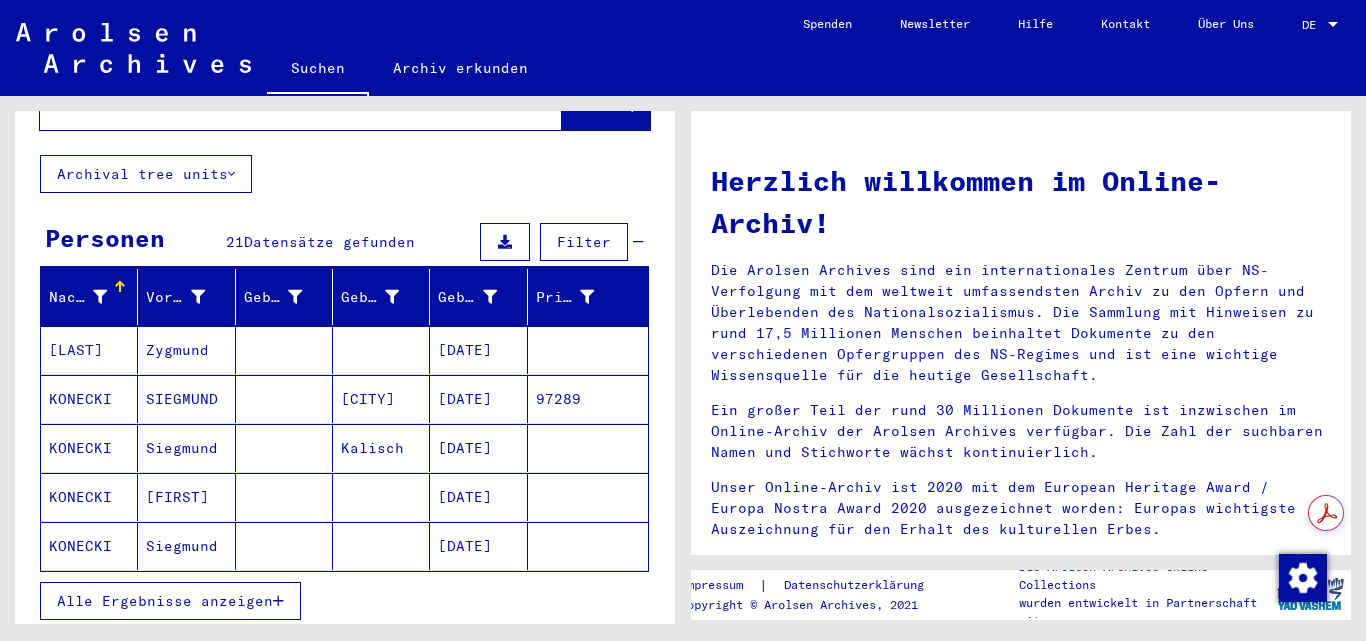 click on "Alle Ergebnisse anzeigen" at bounding box center [165, 601] 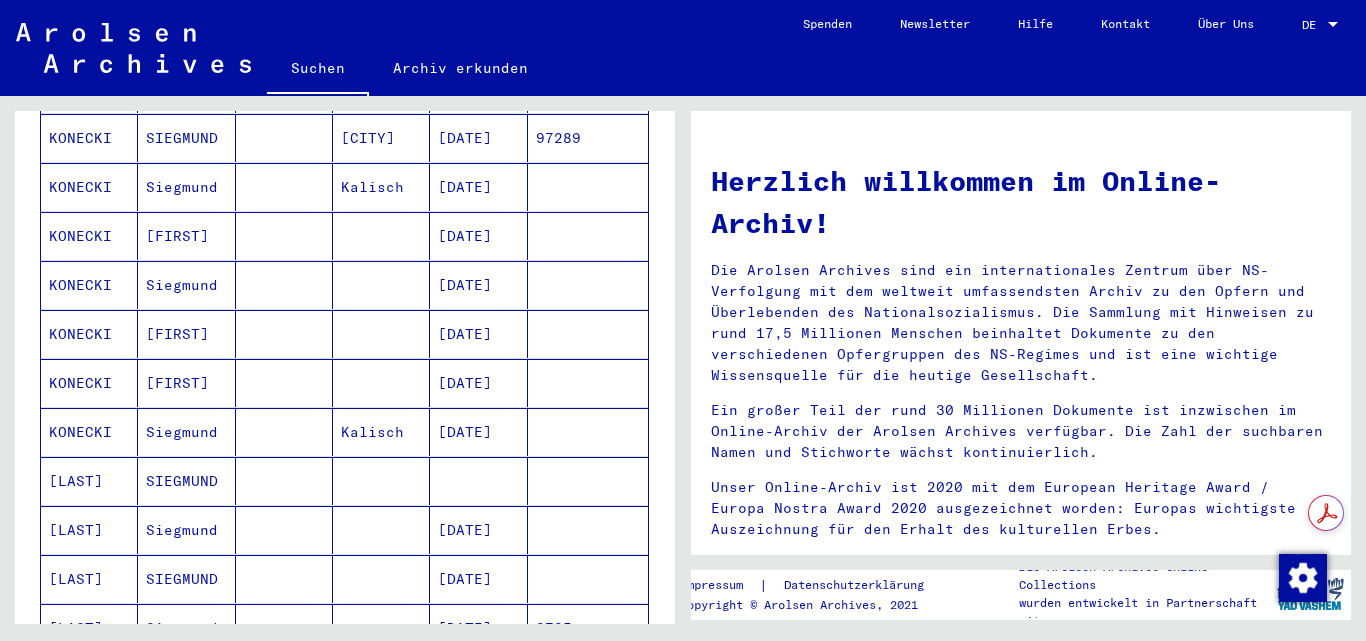 scroll, scrollTop: 400, scrollLeft: 0, axis: vertical 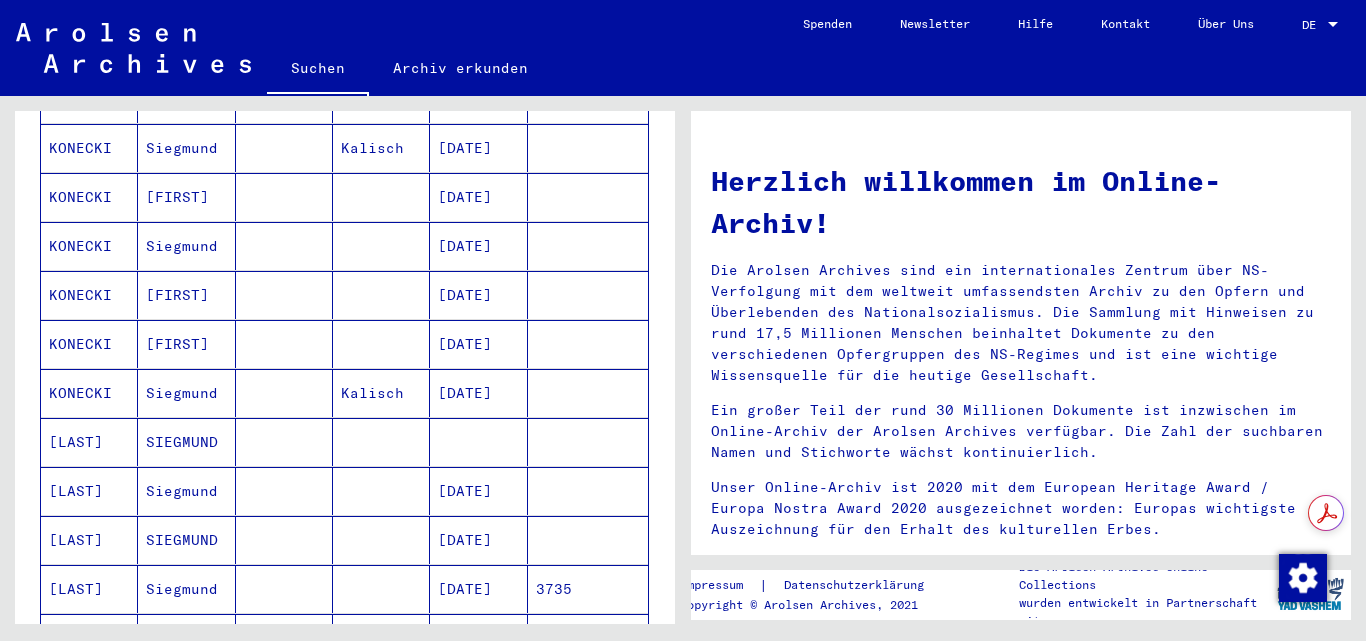 click on "[LAST]" at bounding box center [89, 491] 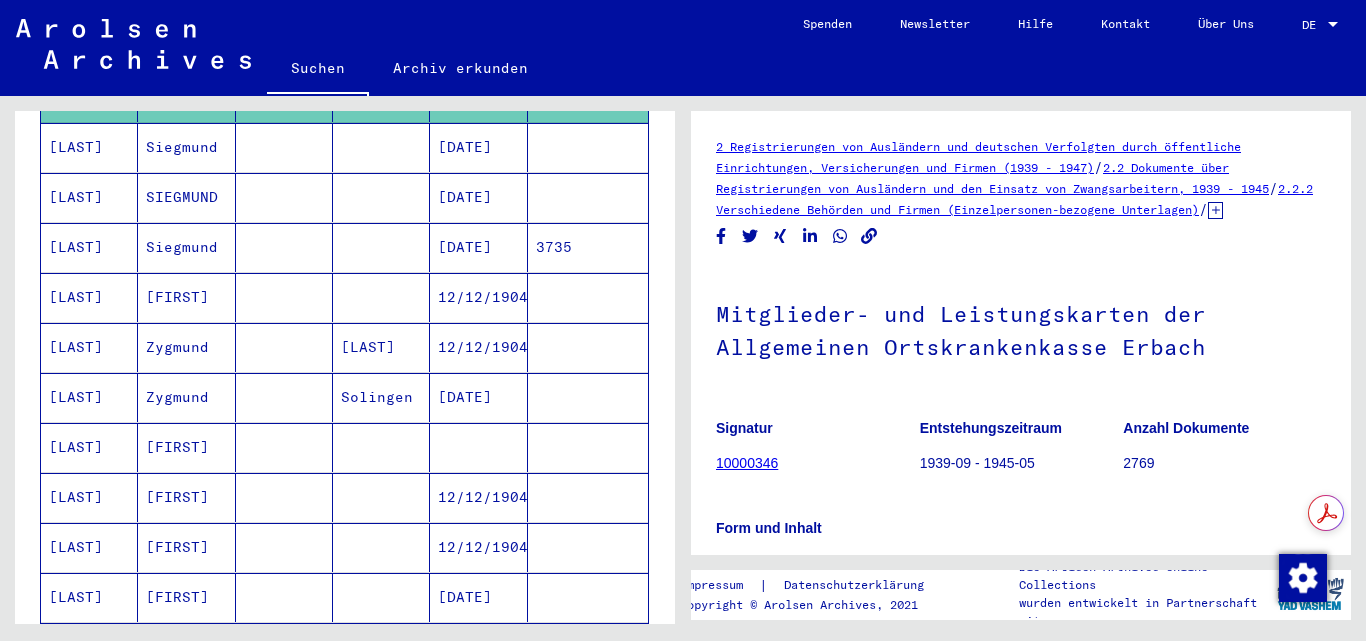 scroll, scrollTop: 802, scrollLeft: 0, axis: vertical 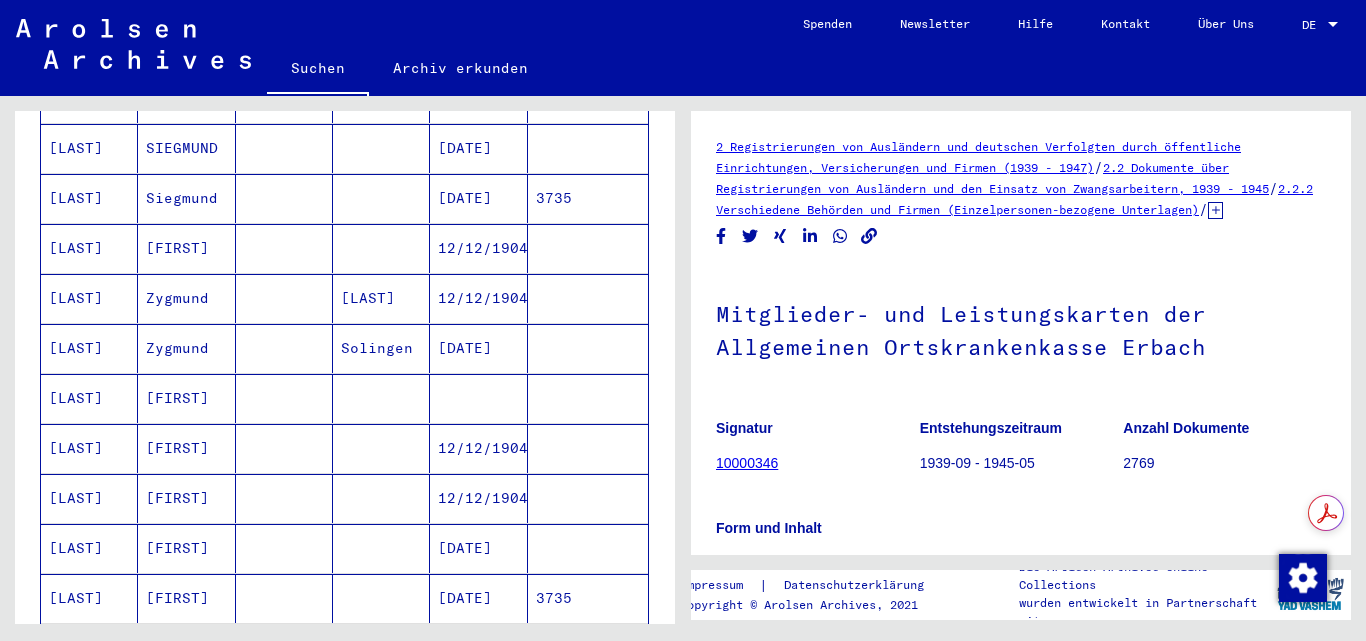 click on "[FIRST]" at bounding box center (186, 448) 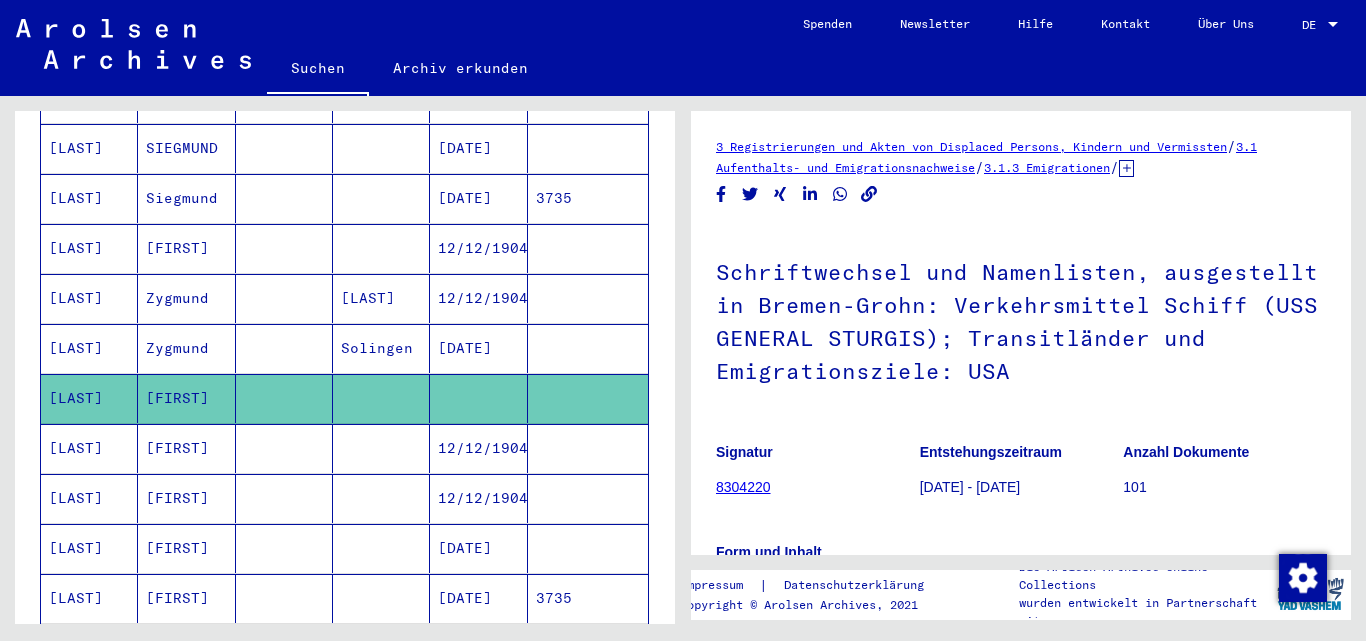 scroll, scrollTop: 418, scrollLeft: 0, axis: vertical 